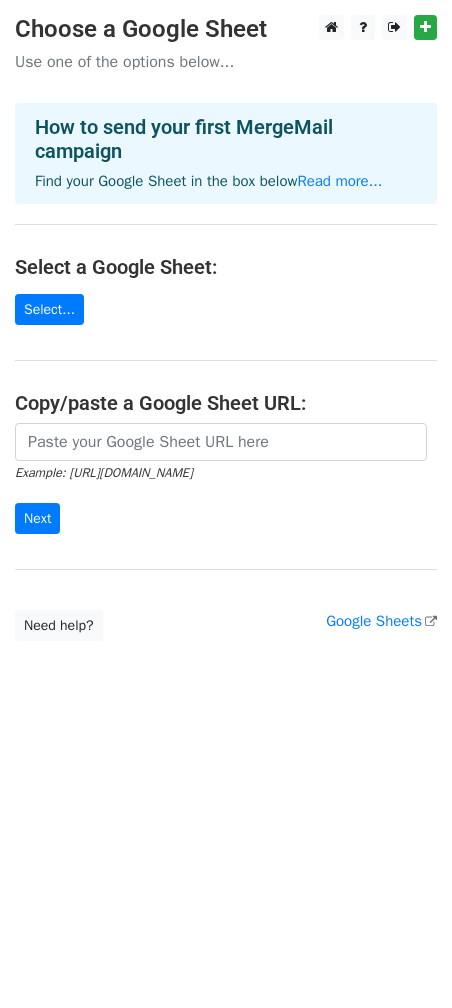 scroll, scrollTop: 0, scrollLeft: 0, axis: both 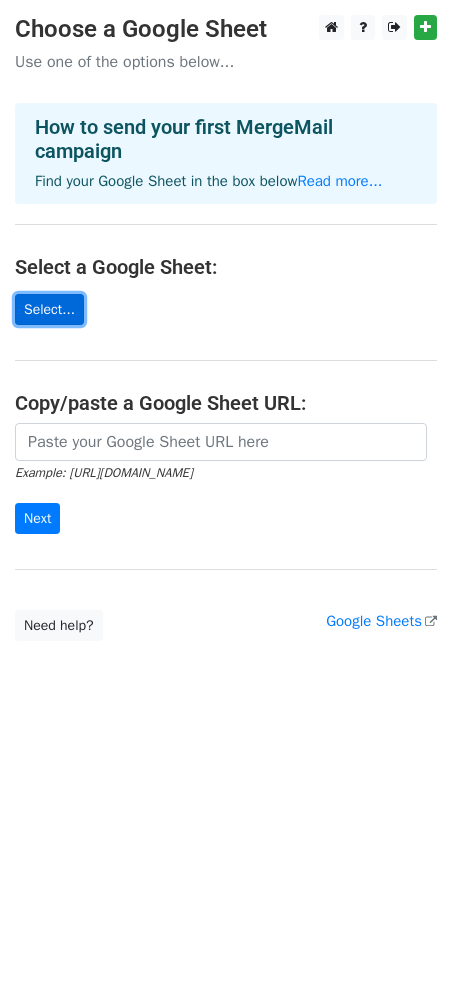 click on "Select..." at bounding box center [49, 309] 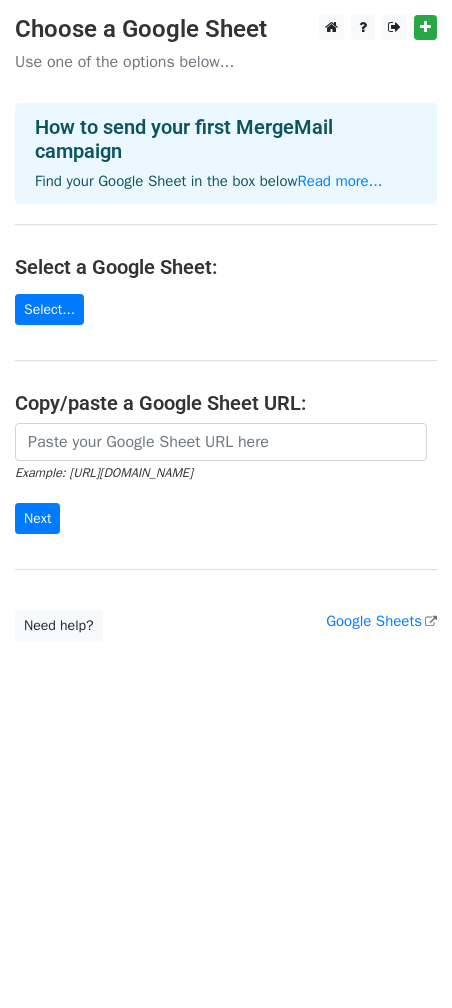scroll, scrollTop: 0, scrollLeft: 0, axis: both 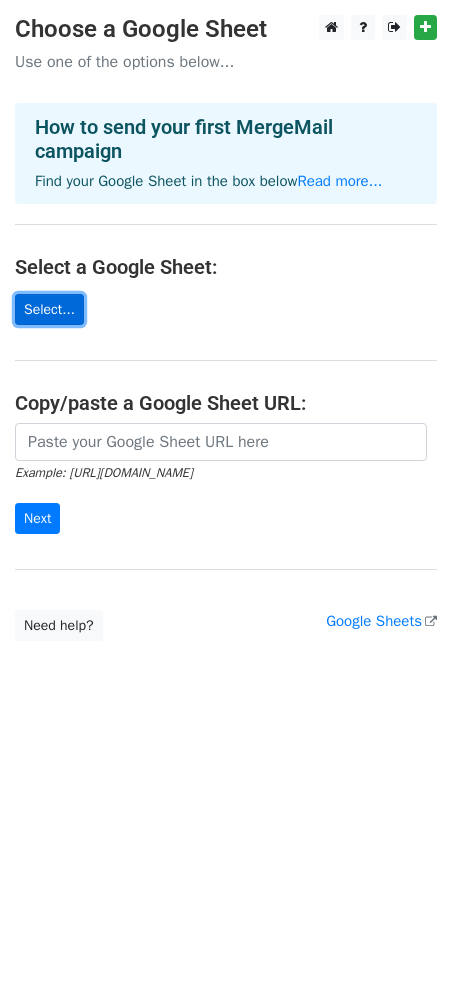 click on "Select..." at bounding box center [49, 309] 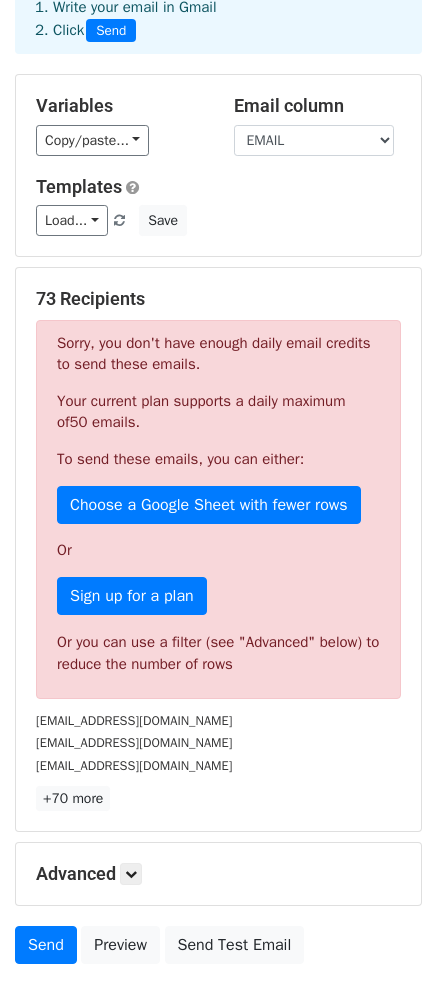 scroll, scrollTop: 0, scrollLeft: 0, axis: both 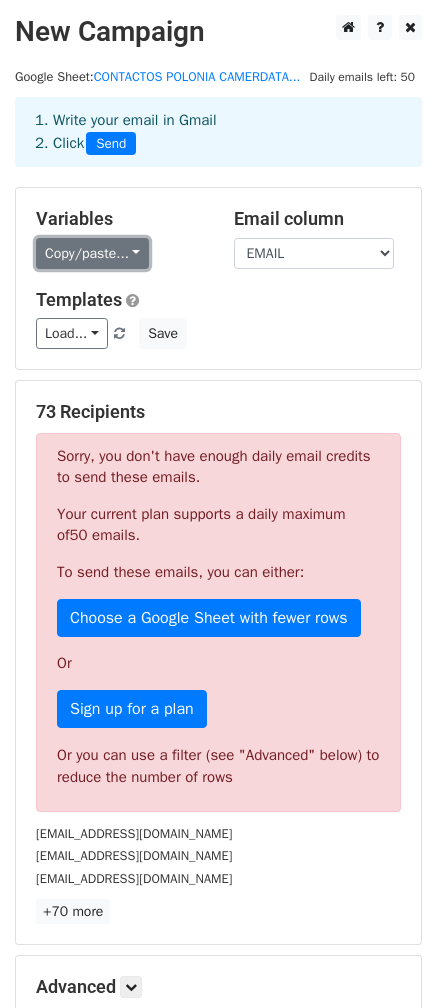 click on "Copy/paste..." at bounding box center (92, 253) 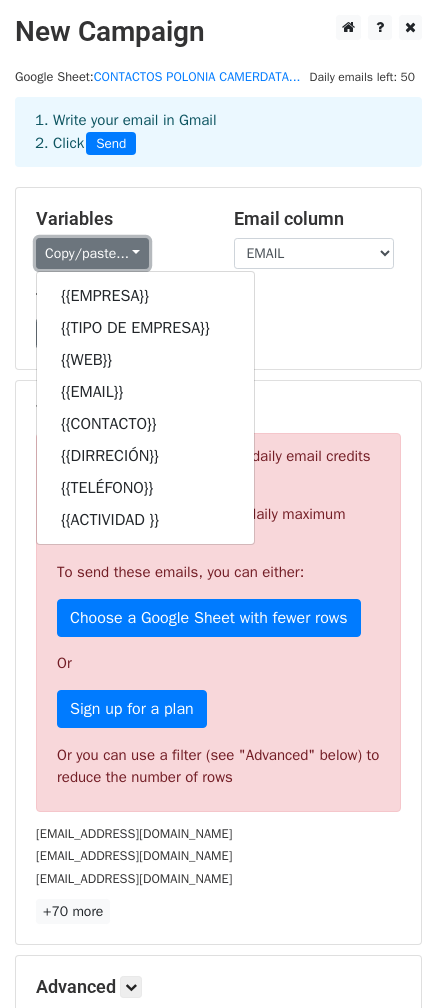 click on "Copy/paste..." at bounding box center [92, 253] 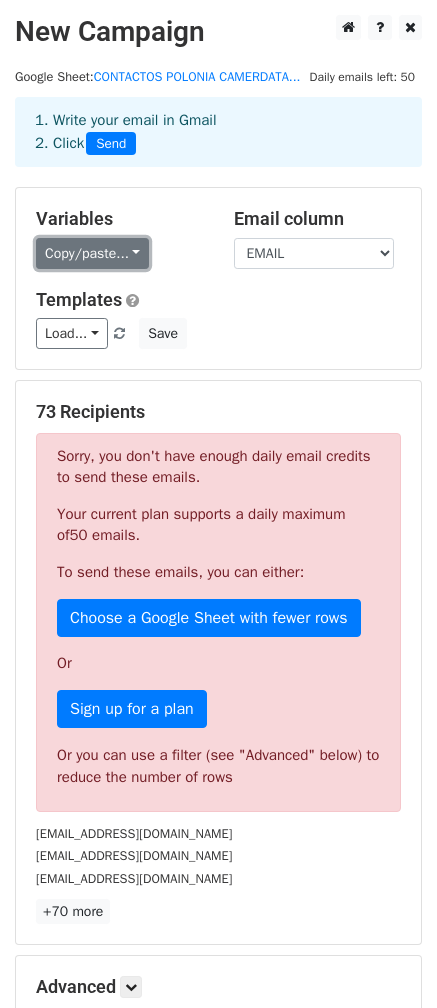 click on "Copy/paste..." at bounding box center (92, 253) 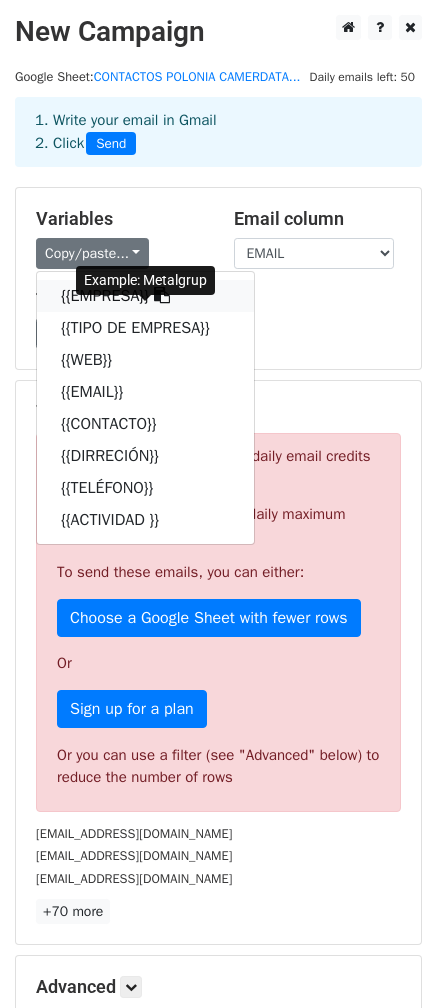 click on "{{EMPRESA}}" at bounding box center [145, 296] 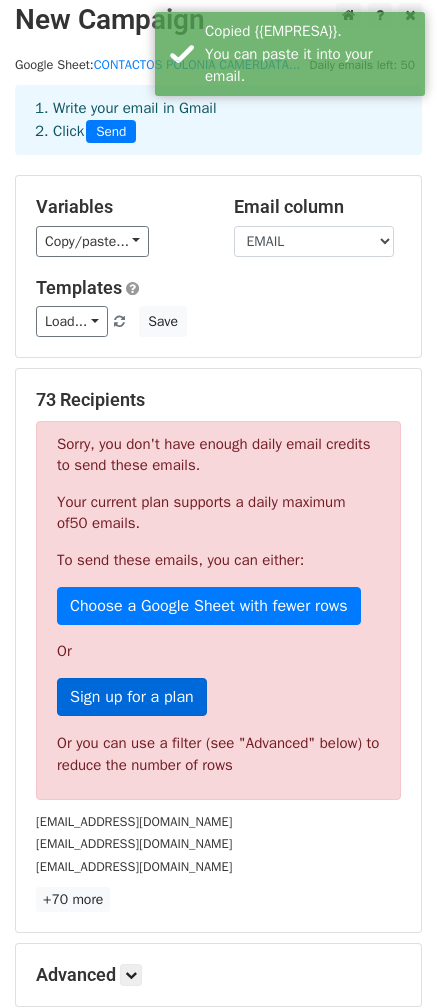 scroll, scrollTop: 0, scrollLeft: 0, axis: both 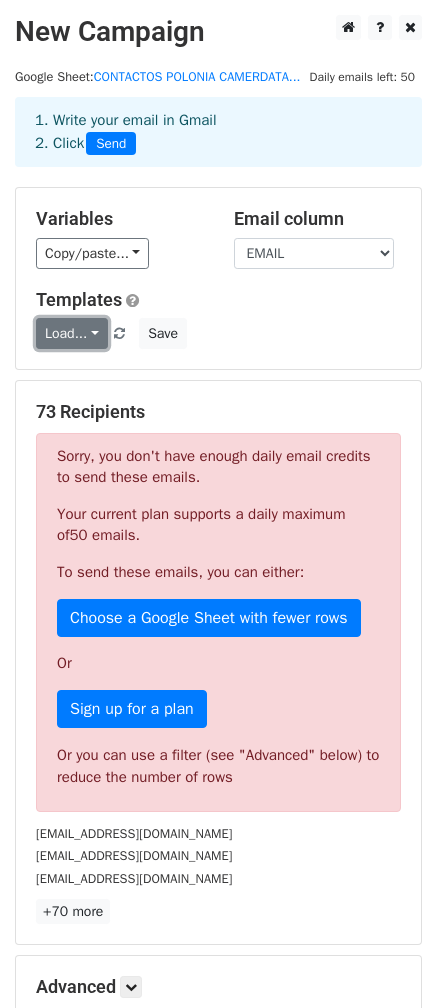 click on "Load..." at bounding box center (72, 333) 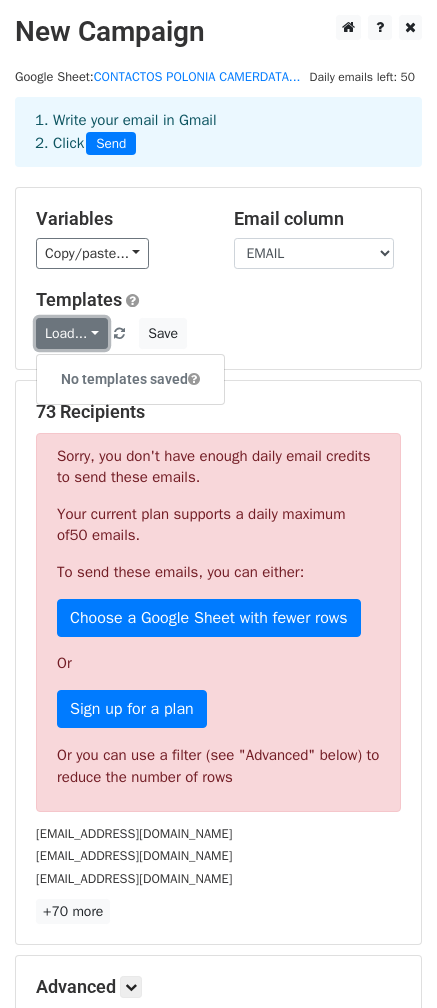 click on "Load..." at bounding box center (72, 333) 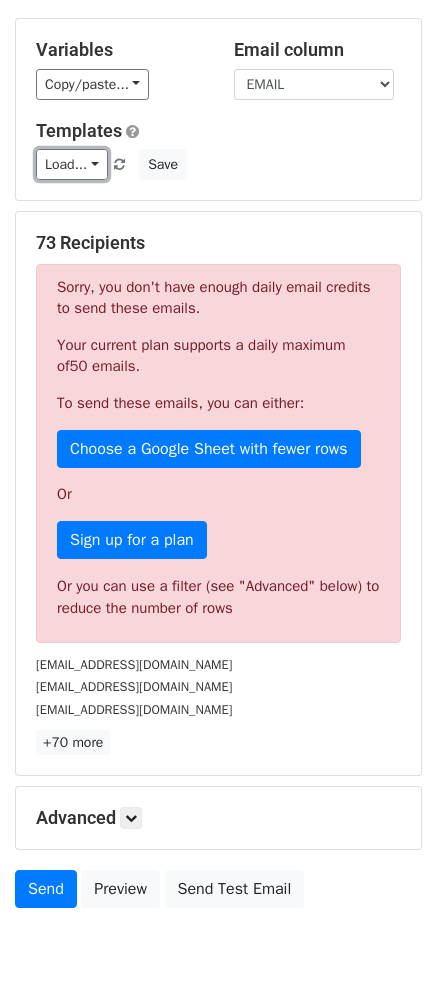 scroll, scrollTop: 200, scrollLeft: 0, axis: vertical 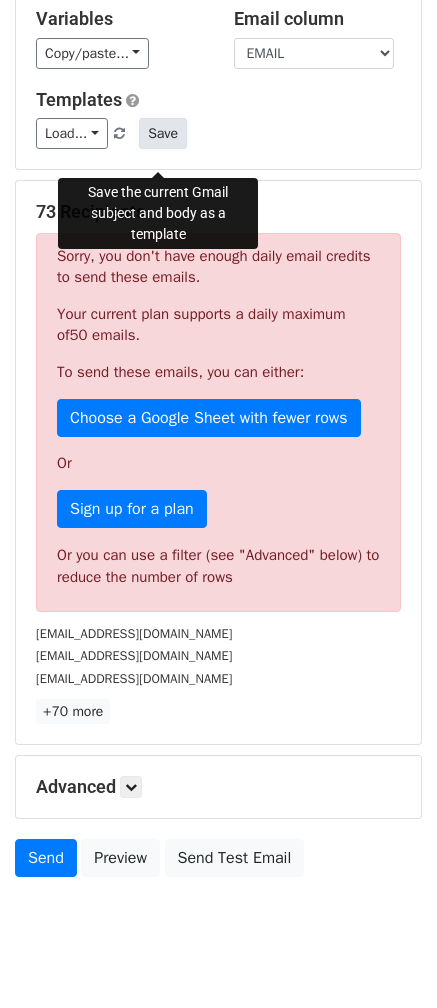 click on "Save" at bounding box center [163, 133] 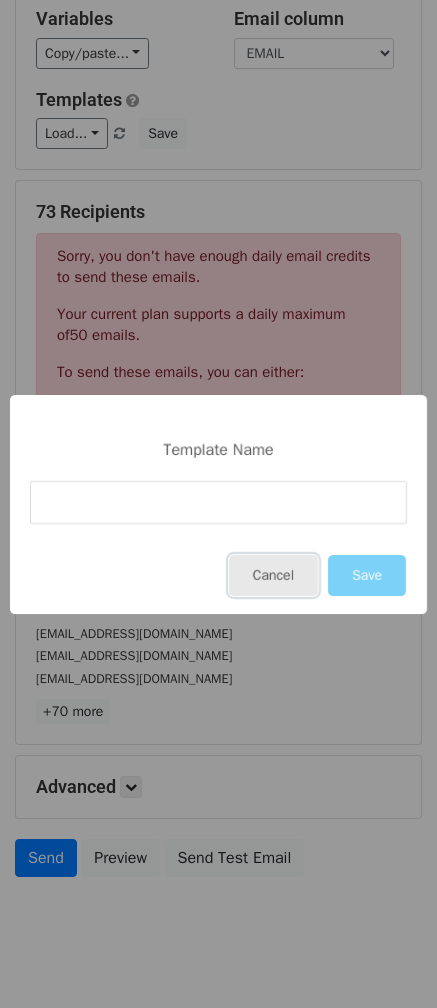 click on "Cancel" at bounding box center (273, 575) 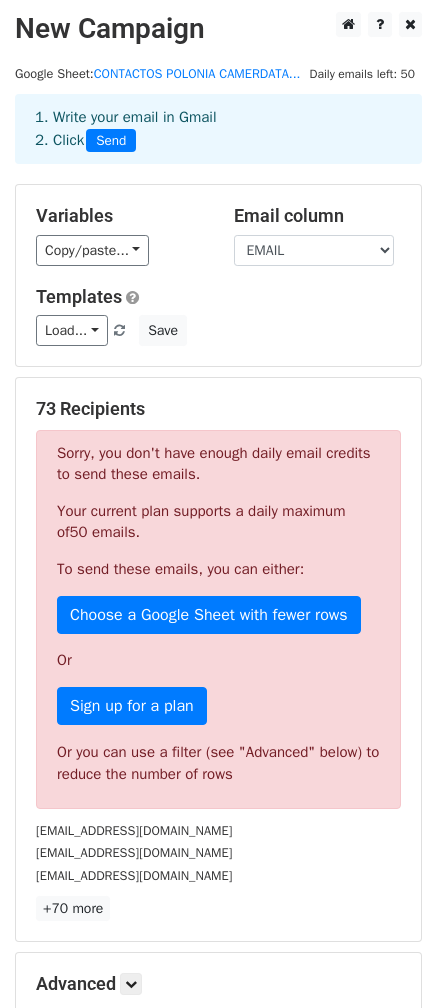 scroll, scrollTop: 0, scrollLeft: 0, axis: both 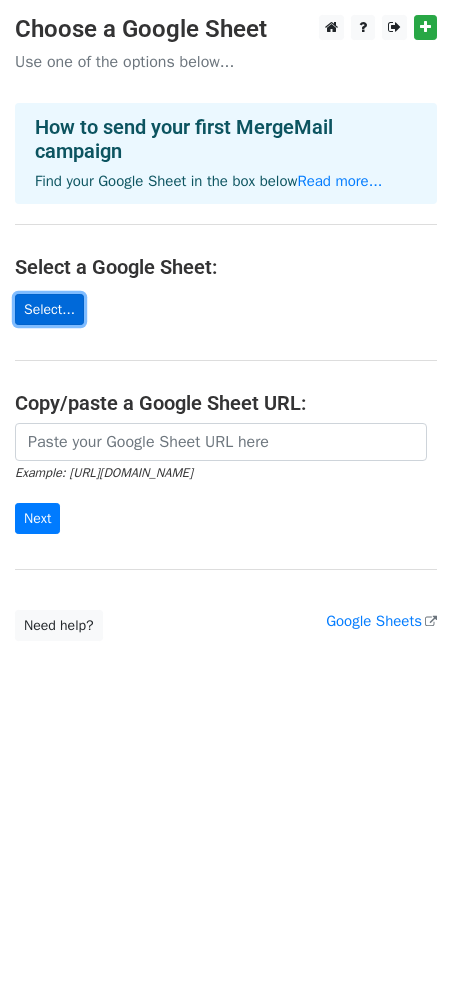 click on "Select..." at bounding box center (49, 309) 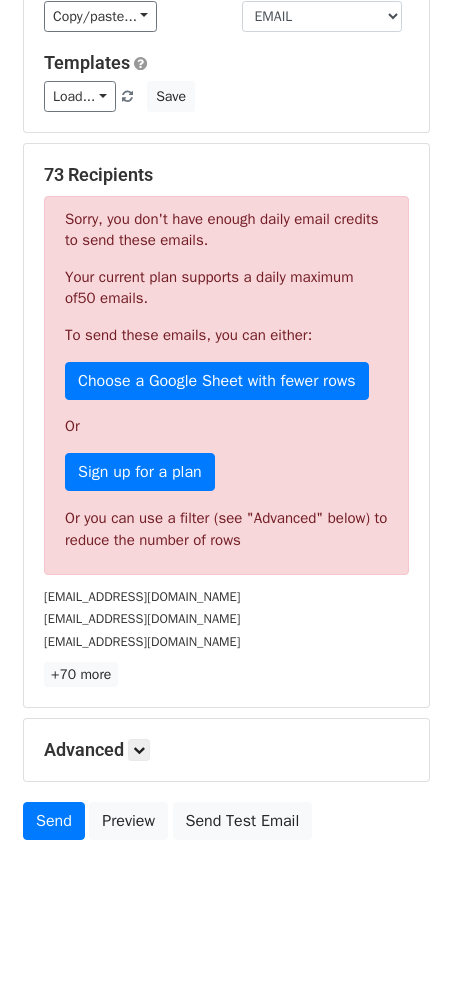 scroll, scrollTop: 262, scrollLeft: 0, axis: vertical 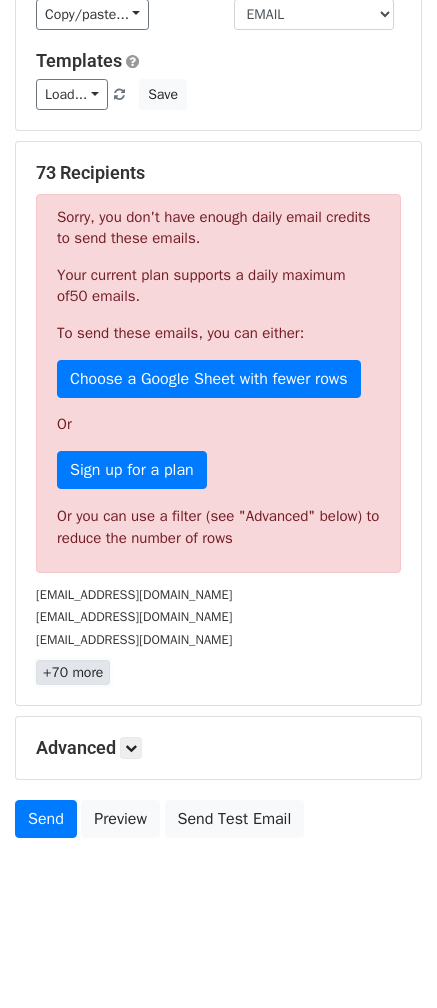 click on "+70 more" at bounding box center (73, 672) 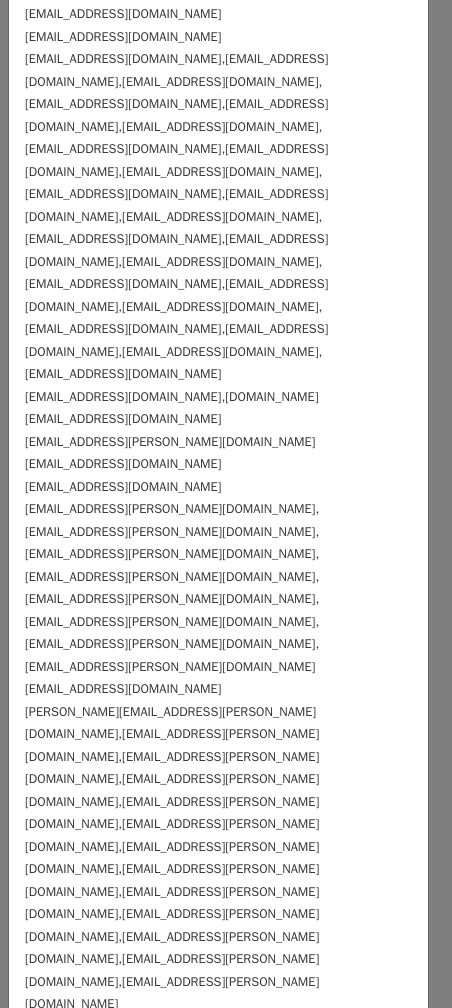 scroll, scrollTop: 0, scrollLeft: 0, axis: both 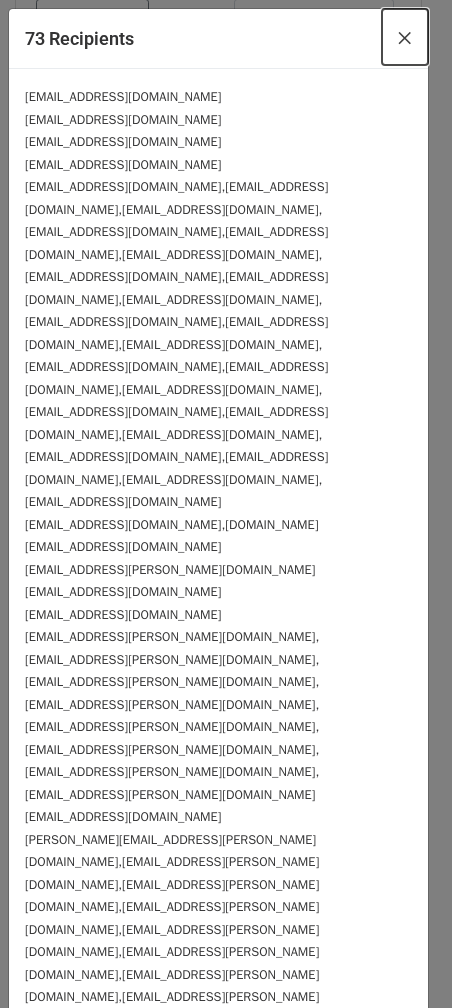 click on "×" at bounding box center [405, 37] 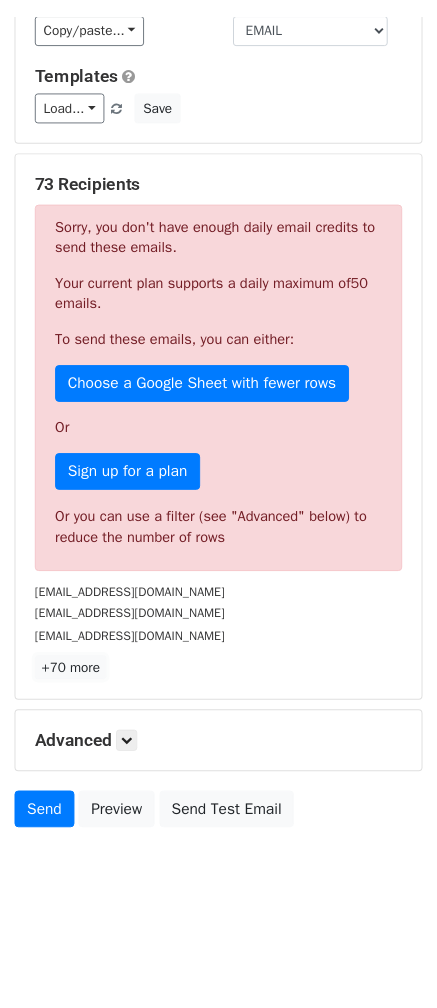scroll, scrollTop: 239, scrollLeft: 0, axis: vertical 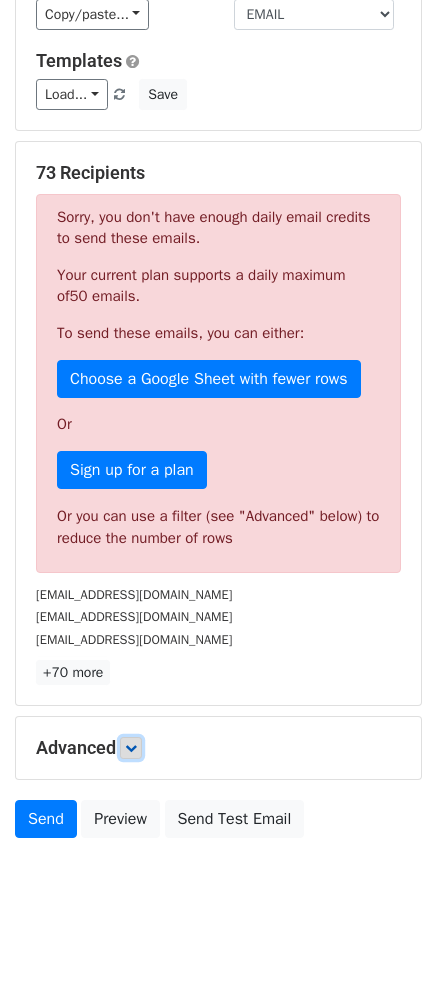 click at bounding box center (131, 748) 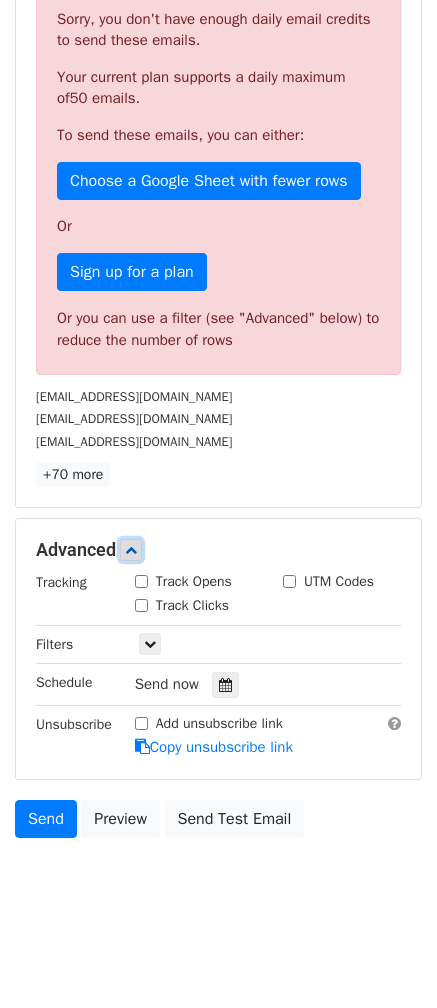 scroll, scrollTop: 458, scrollLeft: 0, axis: vertical 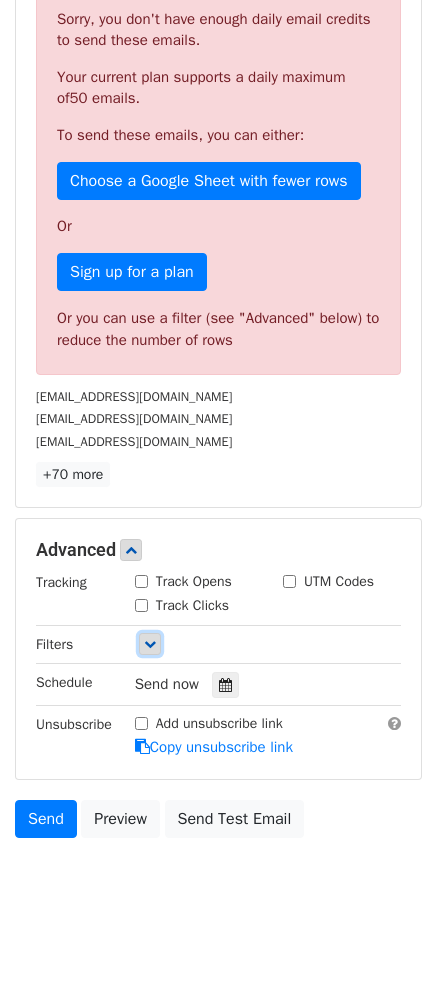 click at bounding box center (150, 644) 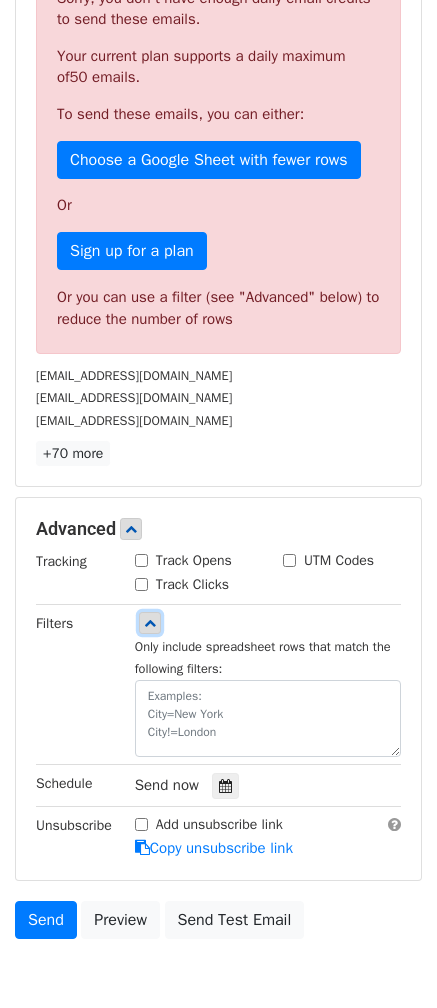 click at bounding box center [150, 623] 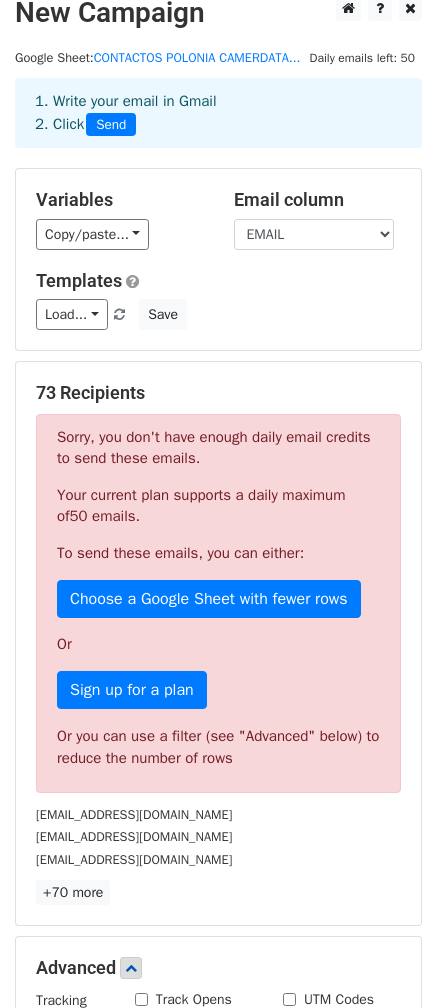scroll, scrollTop: 0, scrollLeft: 0, axis: both 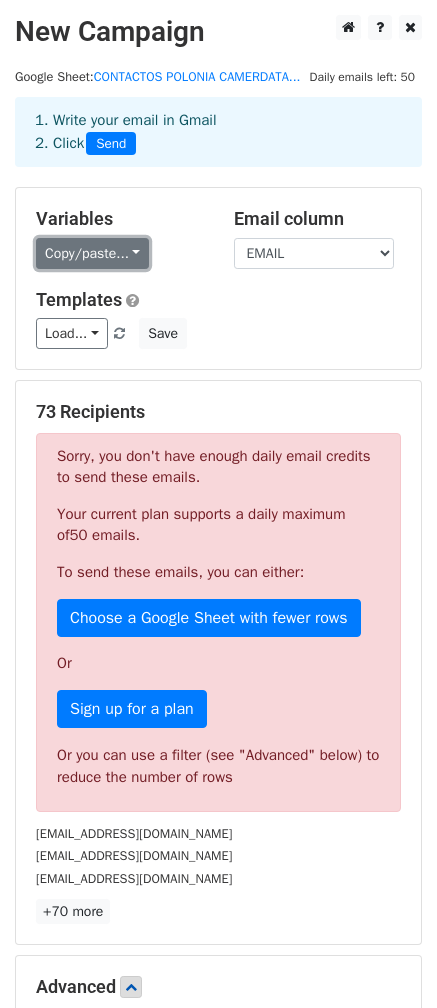 click on "Copy/paste..." at bounding box center (92, 253) 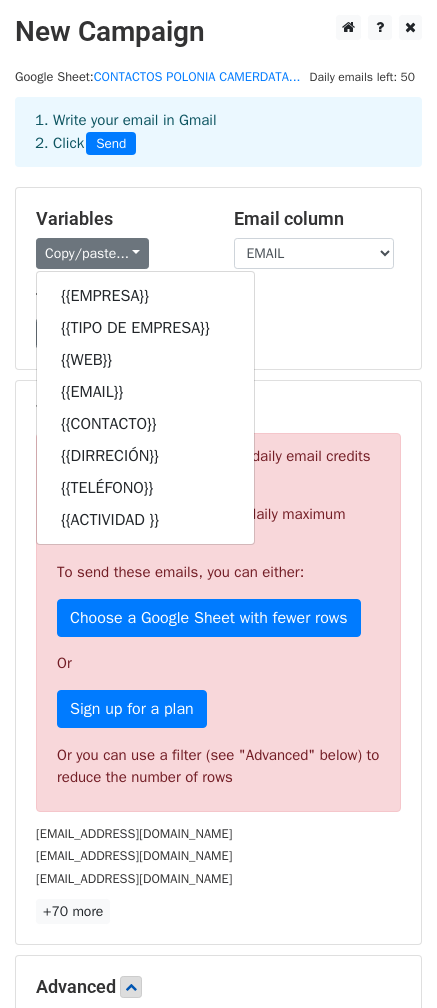 click on "Variables" at bounding box center (120, 219) 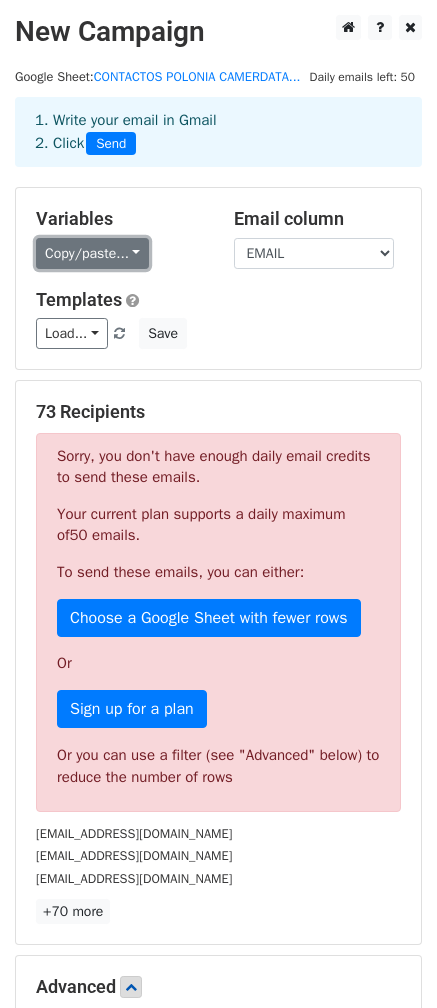 click on "Copy/paste..." at bounding box center (92, 253) 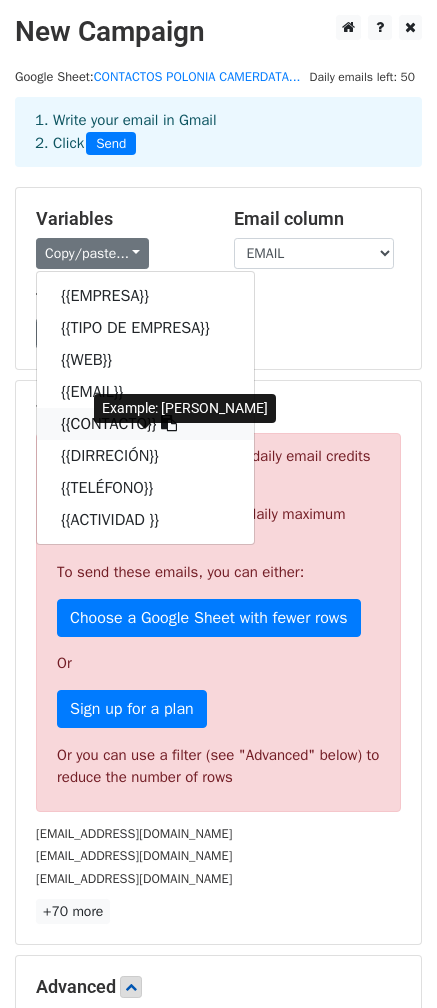 click at bounding box center (169, 423) 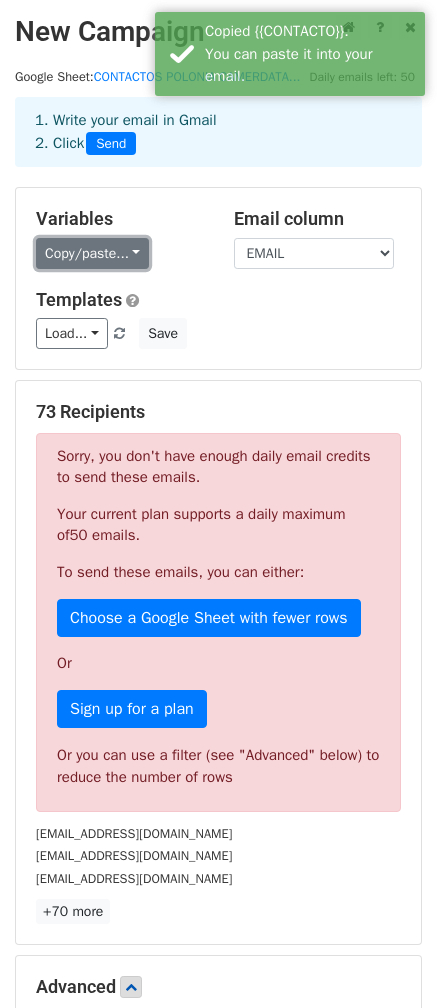 click on "Copy/paste..." at bounding box center [92, 253] 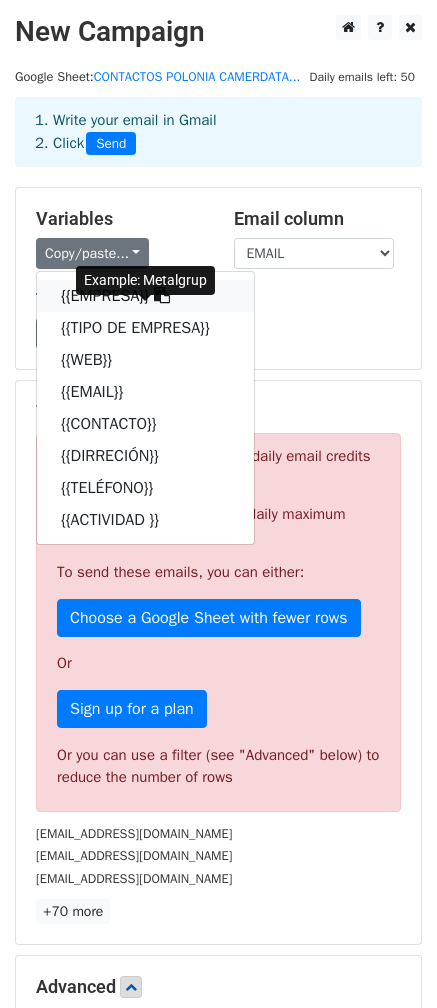 click on "{{EMPRESA}}" at bounding box center (145, 296) 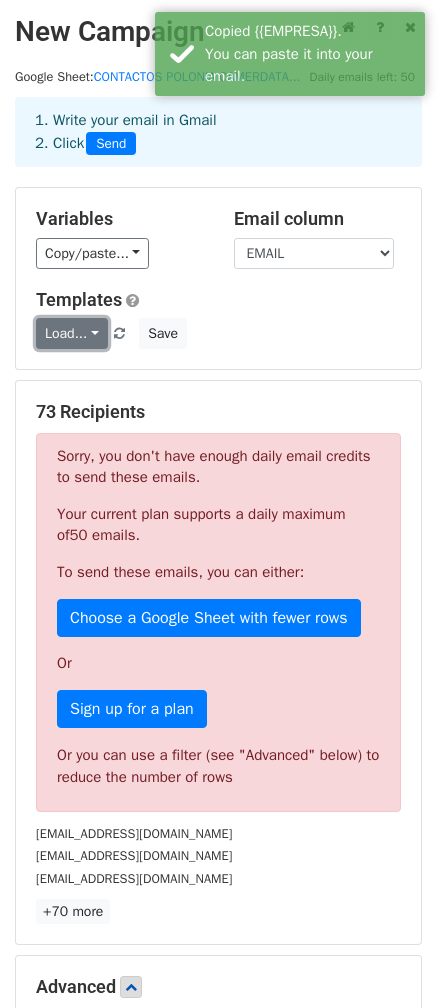 click on "Load..." at bounding box center (72, 333) 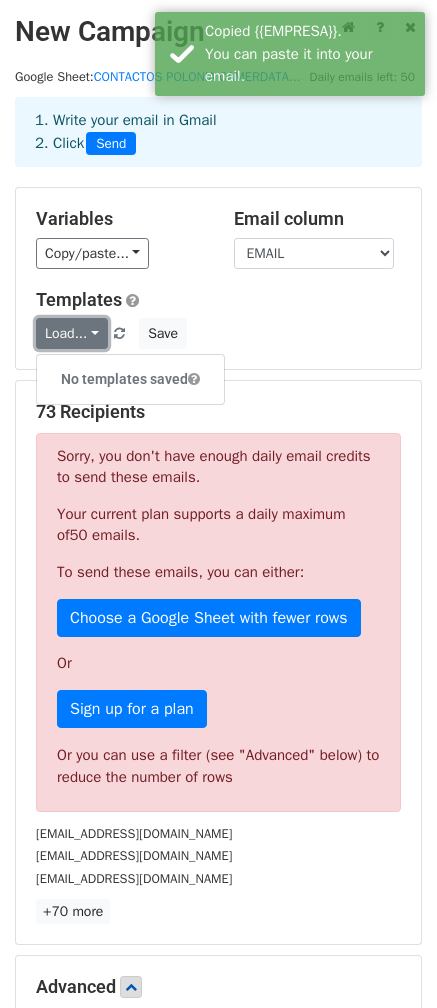 click on "Load..." at bounding box center [72, 333] 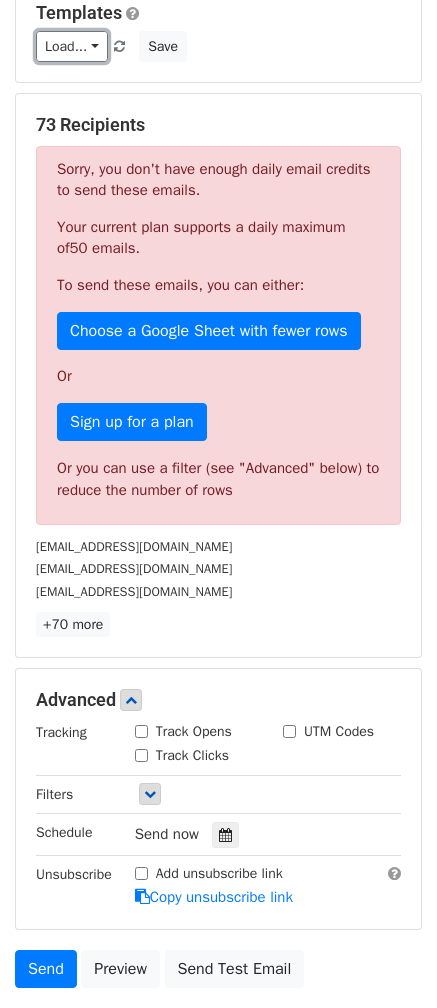 scroll, scrollTop: 400, scrollLeft: 0, axis: vertical 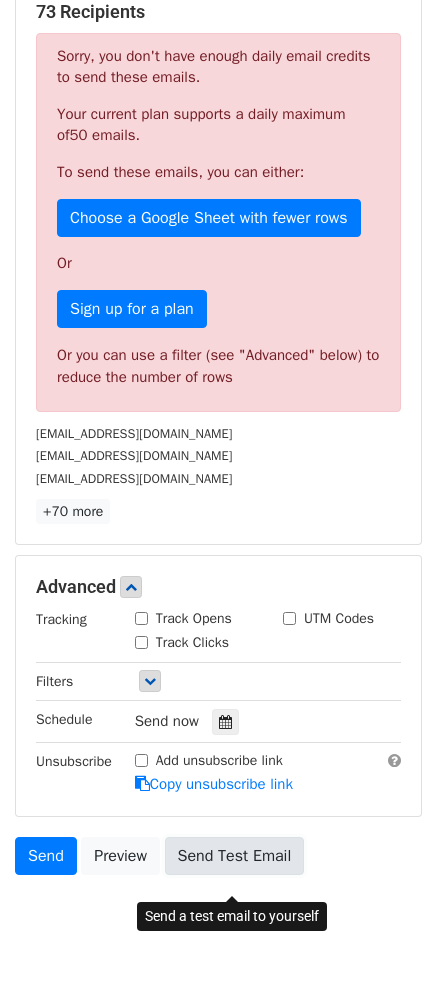 click on "Send Test Email" at bounding box center (235, 856) 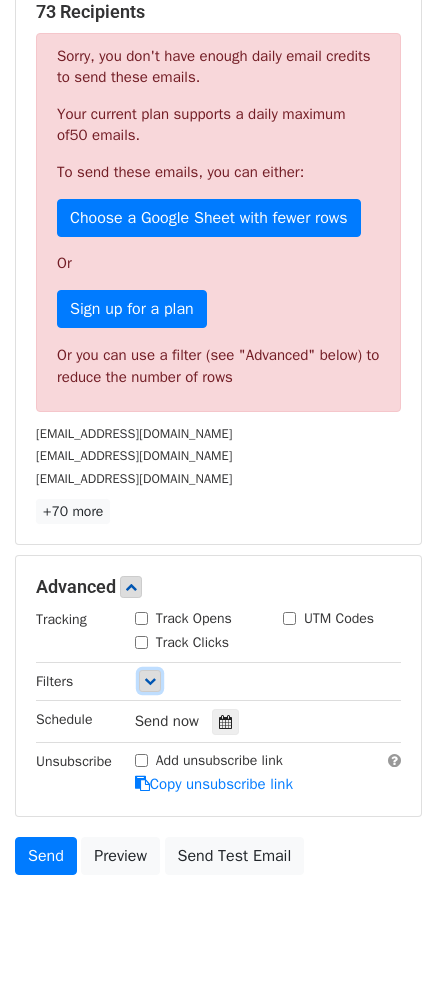 click at bounding box center [150, 681] 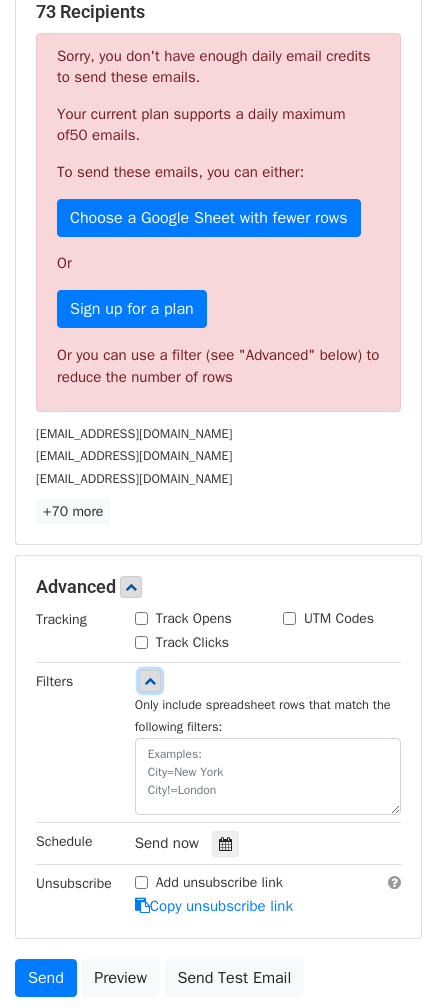 click at bounding box center [150, 681] 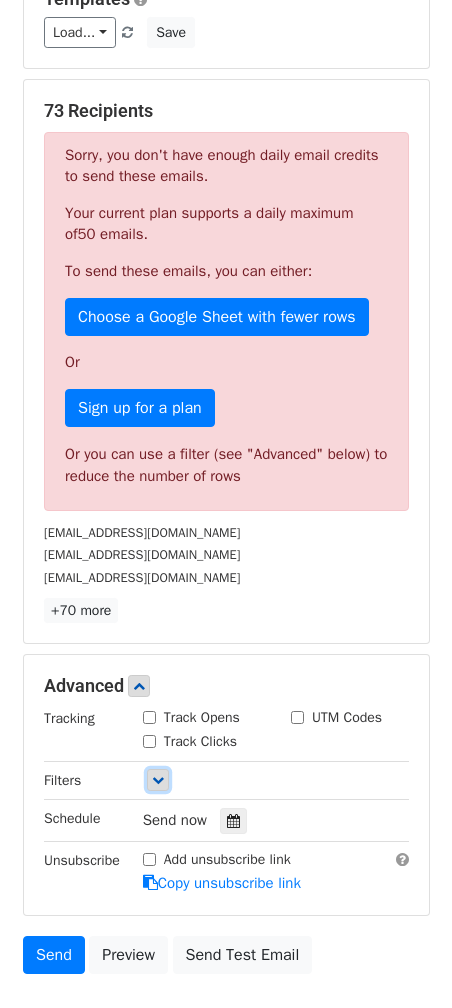 scroll, scrollTop: 300, scrollLeft: 0, axis: vertical 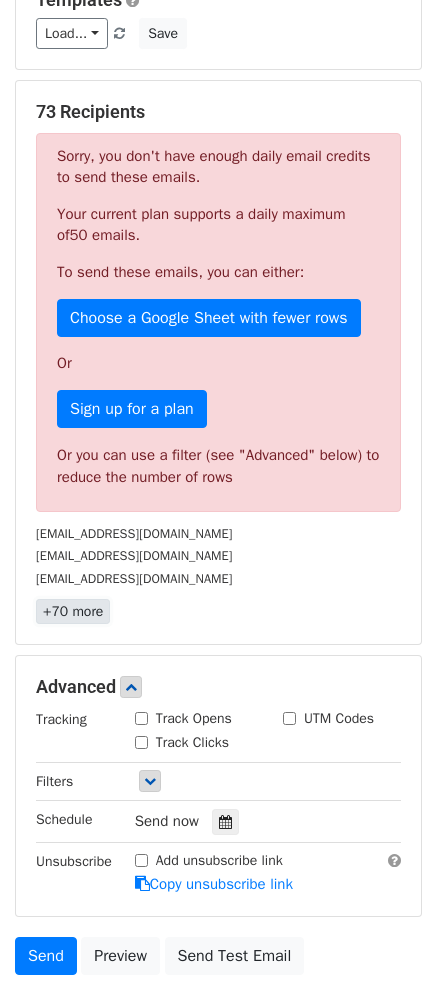 click on "+70 more" at bounding box center [73, 611] 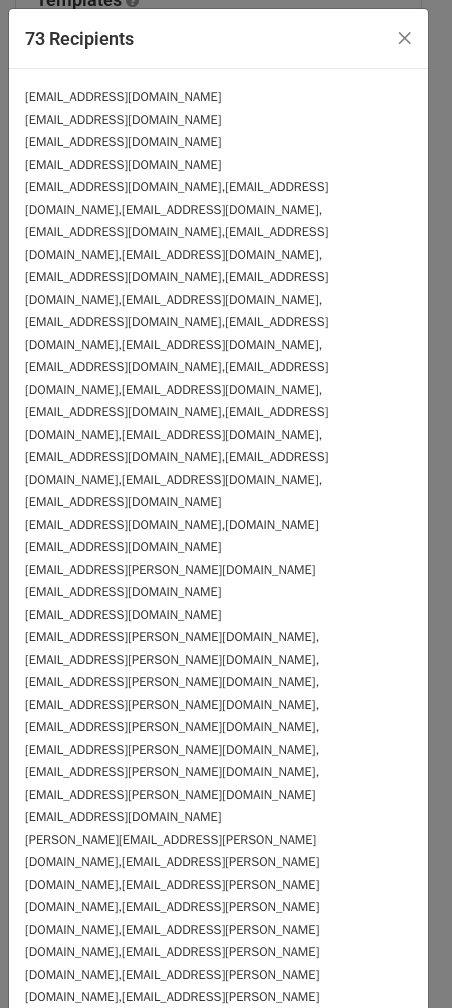 click on "[EMAIL_ADDRESS][DOMAIN_NAME],[EMAIL_ADDRESS][DOMAIN_NAME],[EMAIL_ADDRESS][DOMAIN_NAME],[EMAIL_ADDRESS][DOMAIN_NAME],[EMAIL_ADDRESS][DOMAIN_NAME],[EMAIL_ADDRESS][DOMAIN_NAME],[EMAIL_ADDRESS][DOMAIN_NAME],[EMAIL_ADDRESS][DOMAIN_NAME],[EMAIL_ADDRESS][DOMAIN_NAME],[EMAIL_ADDRESS][DOMAIN_NAME]" at bounding box center [176, 1334] 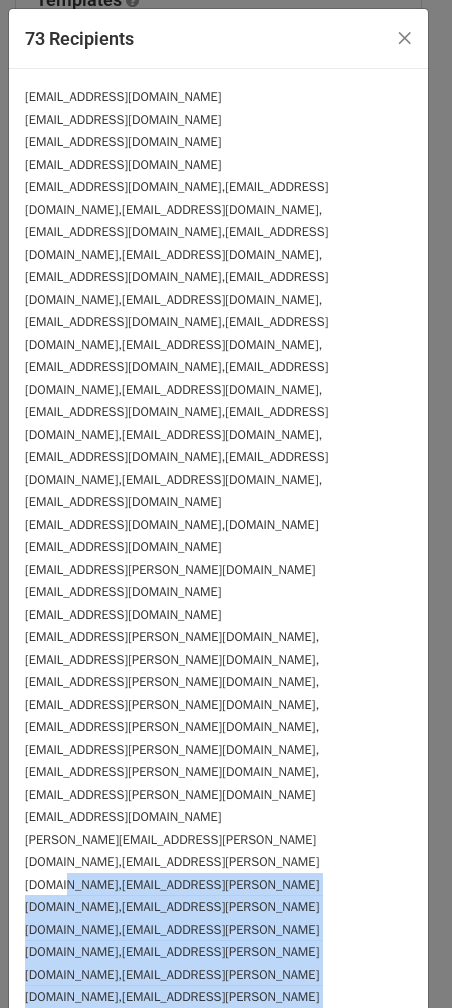 drag, startPoint x: 200, startPoint y: 695, endPoint x: 163, endPoint y: 446, distance: 251.734 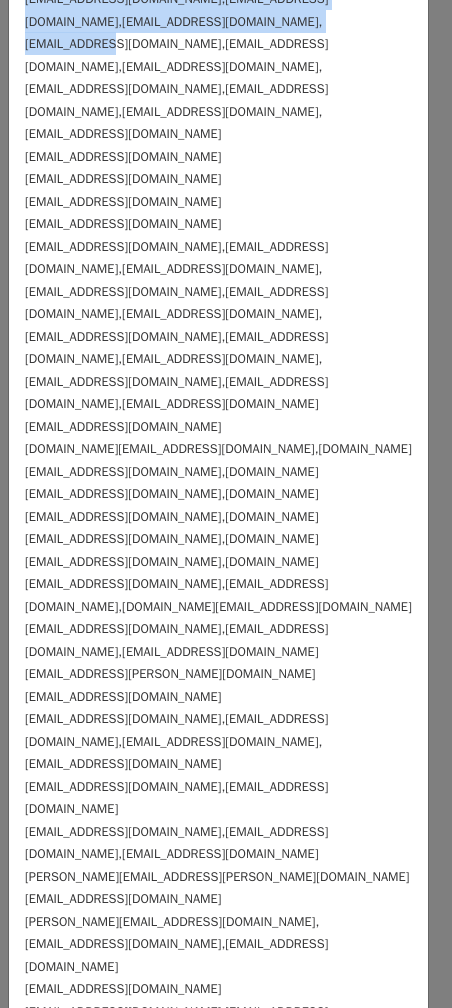 scroll, scrollTop: 1446, scrollLeft: 0, axis: vertical 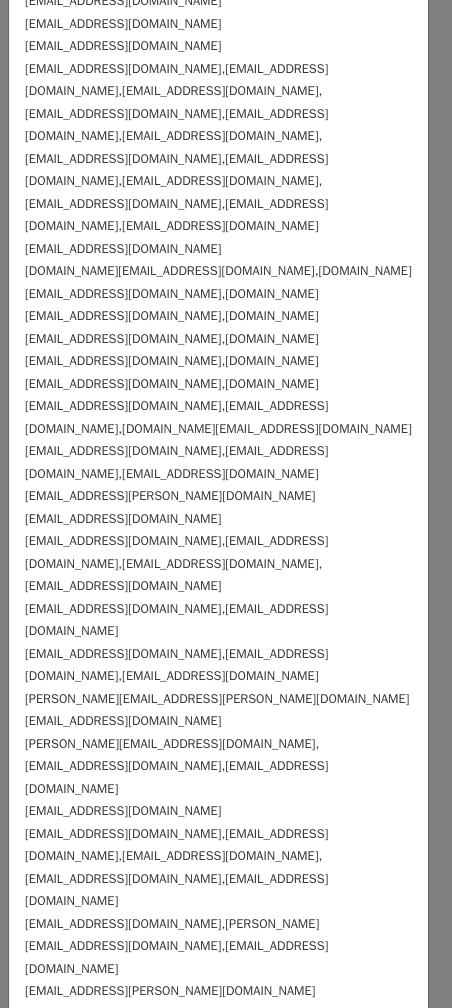 click on "[EMAIL_ADDRESS][DOMAIN_NAME],[EMAIL_ADDRESS][DOMAIN_NAME]" at bounding box center [218, 2239] 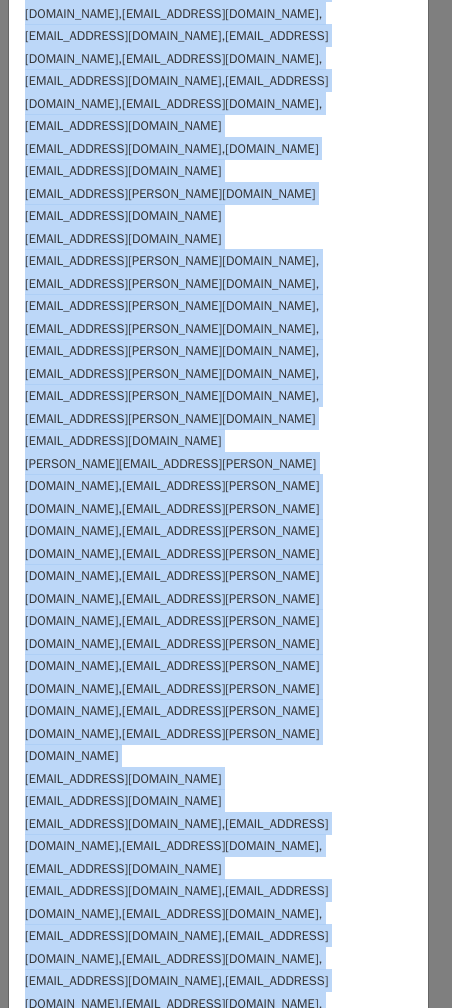 scroll, scrollTop: 0, scrollLeft: 0, axis: both 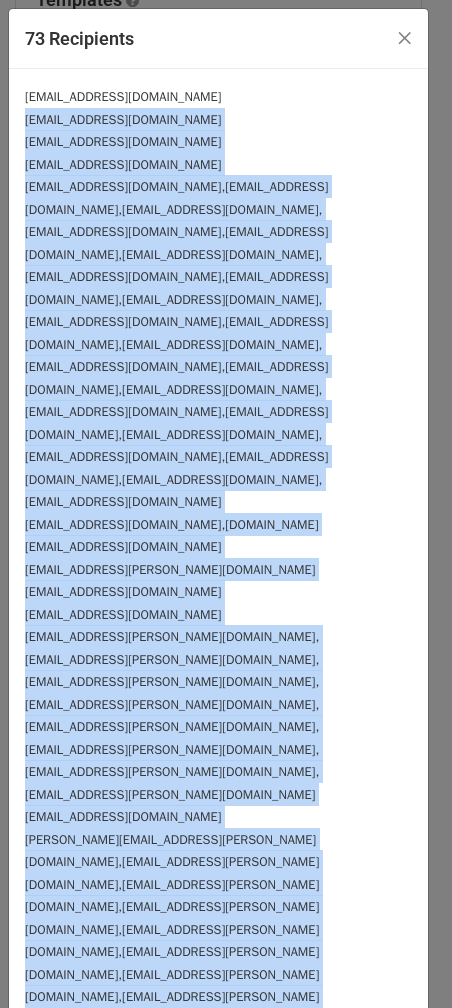 drag, startPoint x: 265, startPoint y: 900, endPoint x: 26, endPoint y: 120, distance: 815.7947 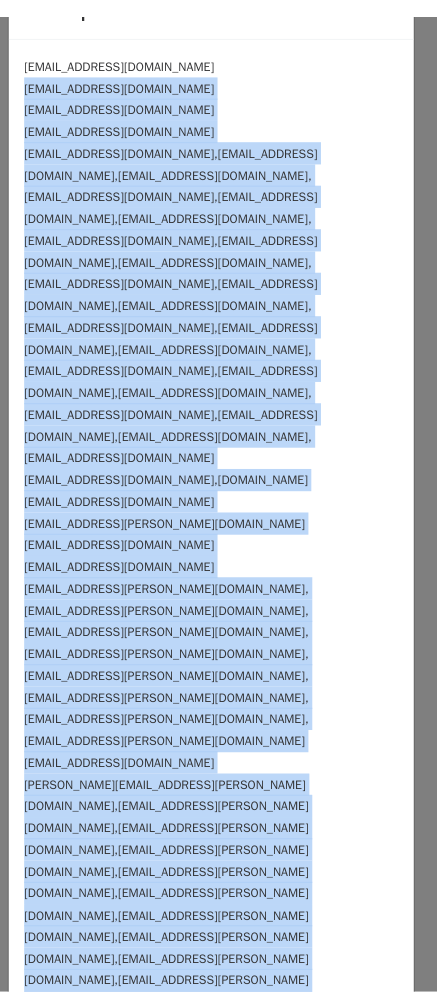 scroll, scrollTop: 0, scrollLeft: 0, axis: both 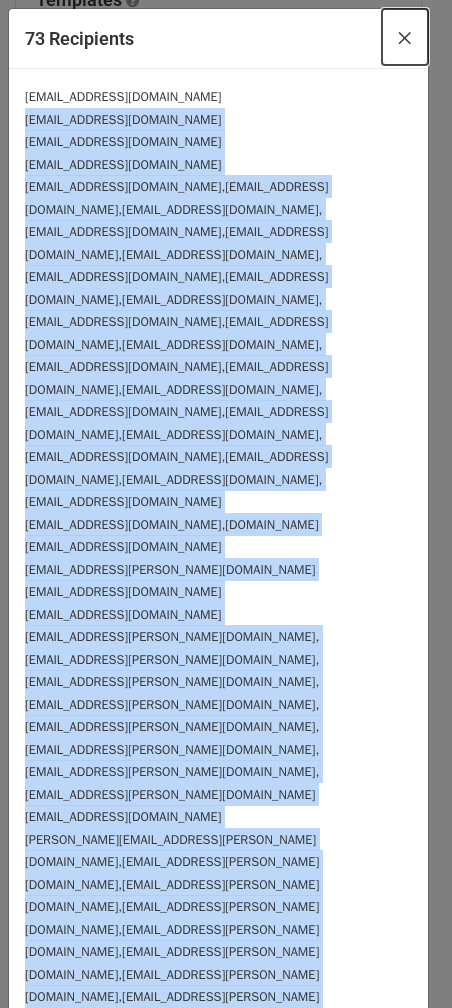 click on "×" at bounding box center (405, 37) 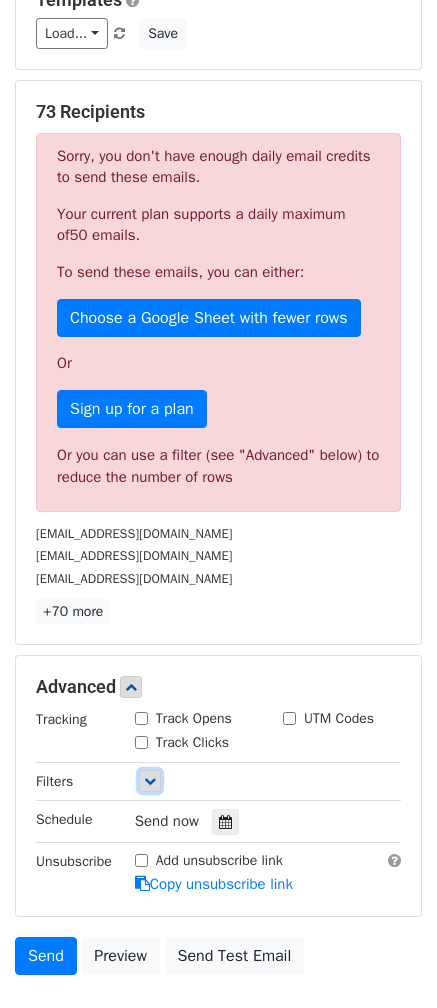 click at bounding box center (150, 781) 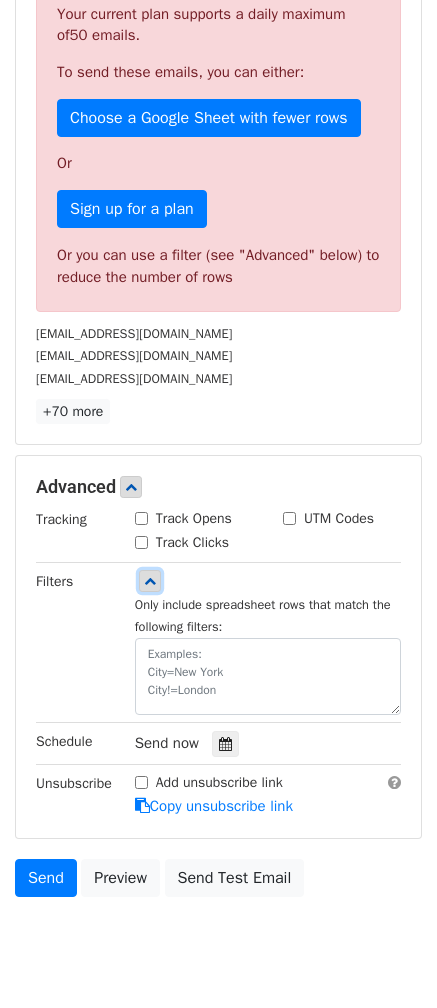 scroll, scrollTop: 580, scrollLeft: 0, axis: vertical 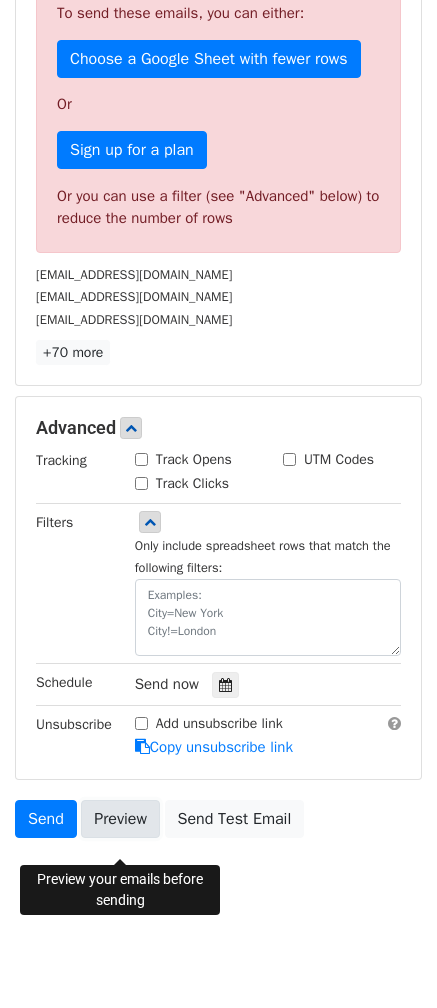 click on "Preview" at bounding box center (120, 819) 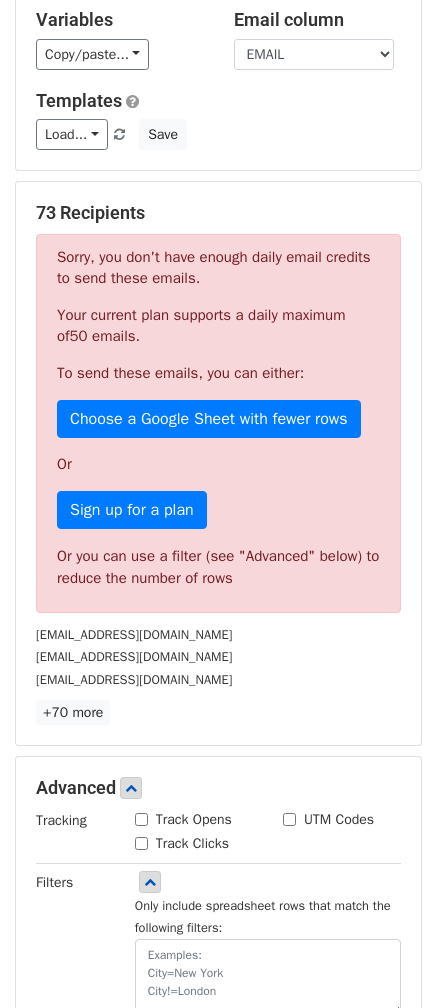 scroll, scrollTop: 200, scrollLeft: 0, axis: vertical 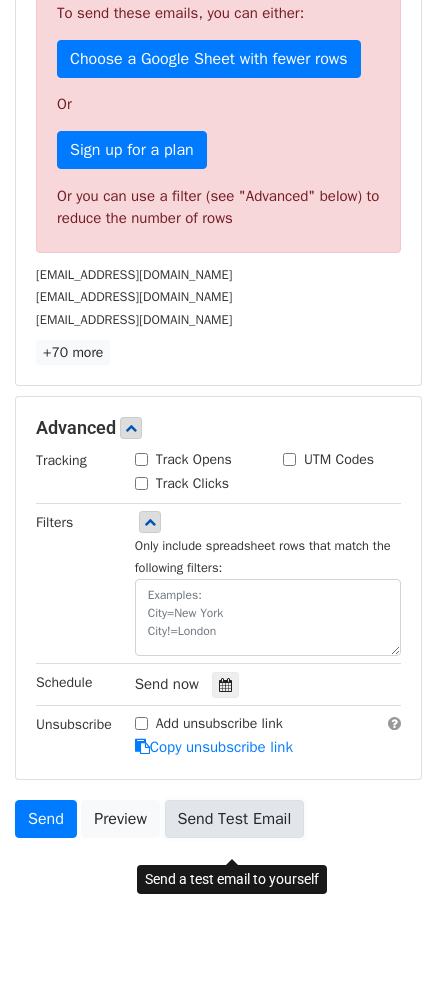 click on "Send Test Email" at bounding box center (235, 819) 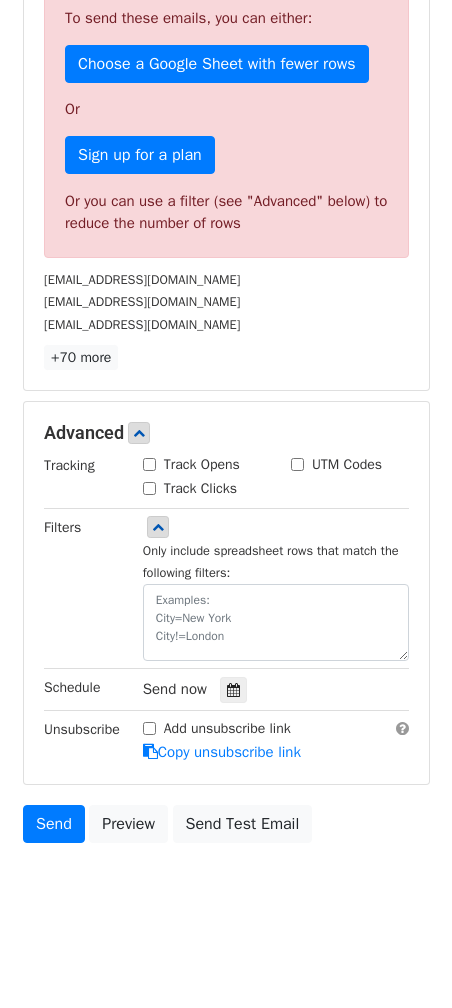 scroll, scrollTop: 580, scrollLeft: 0, axis: vertical 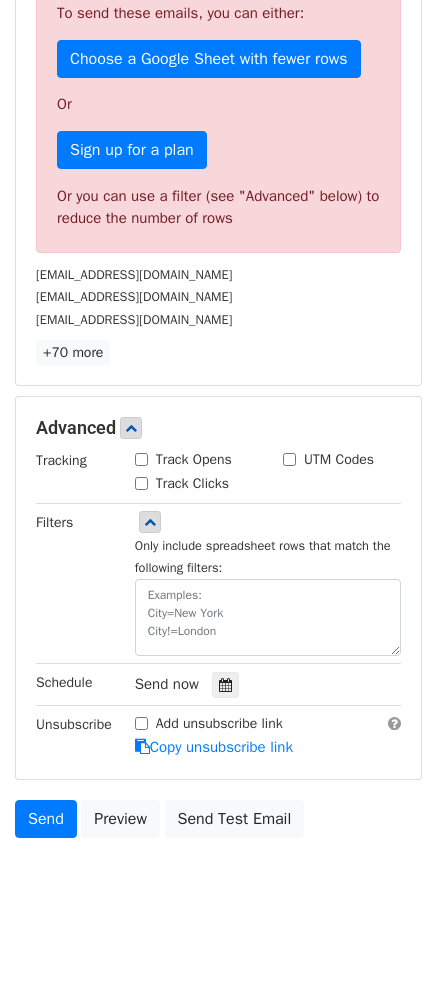 click on "73 Recipients
Sorry, you don't have enough daily email credits to send these emails.
Your current plan supports a daily maximum of  50 emails .
To send these emails, you can either:
Choose a Google Sheet with fewer rows
Or
Sign up for a plan
Or you can use a filter (see "Advanced" below) to reduce the number of rows
[EMAIL_ADDRESS][DOMAIN_NAME]
[EMAIL_ADDRESS][DOMAIN_NAME]
[DOMAIN_NAME][EMAIL_ADDRESS][DOMAIN_NAME]
+70 more
73 Recipients
×
[EMAIL_ADDRESS][DOMAIN_NAME]
[EMAIL_ADDRESS][DOMAIN_NAME]
[DOMAIN_NAME][EMAIL_ADDRESS][DOMAIN_NAME]
[EMAIL_ADDRESS][DOMAIN_NAME]
[EMAIL_ADDRESS][DOMAIN_NAME],[EMAIL_ADDRESS][DOMAIN_NAME],[EMAIL_ADDRESS][DOMAIN_NAME],[EMAIL_ADDRESS][DOMAIN_NAME],[EMAIL_ADDRESS][DOMAIN_NAME],[EMAIL_ADDRESS][DOMAIN_NAME],[EMAIL_ADDRESS][DOMAIN_NAME],[EMAIL_ADDRESS][DOMAIN_NAME],[EMAIL_ADDRESS][DOMAIN_NAME],[EMAIL_ADDRESS][DOMAIN_NAME],[EMAIL_ADDRESS][DOMAIN_NAME],[EMAIL_ADDRESS][DOMAIN_NAME],[EMAIL_ADDRESS][DOMAIN_NAME],[EMAIL_ADDRESS][DOMAIN_NAME],[EMAIL_ADDRESS][DOMAIN_NAME],[EMAIL_ADDRESS][DOMAIN_NAME],[EMAIL_ADDRESS][DOMAIN_NAME],[EMAIL_ADDRESS][DOMAIN_NAME],[EMAIL_ADDRESS][DOMAIN_NAME],[EMAIL_ADDRESS][DOMAIN_NAME],[EMAIL_ADDRESS][DOMAIN_NAME],[EMAIL_ADDRESS][DOMAIN_NAME]
[EMAIL_ADDRESS][DOMAIN_NAME],[DOMAIN_NAME][EMAIL_ADDRESS][DOMAIN_NAME]" at bounding box center (218, 103) 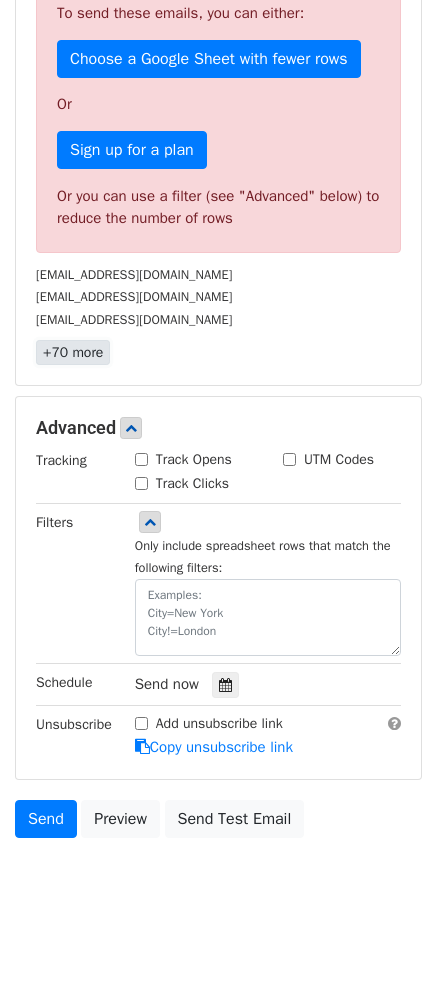 click on "+70 more" at bounding box center (73, 352) 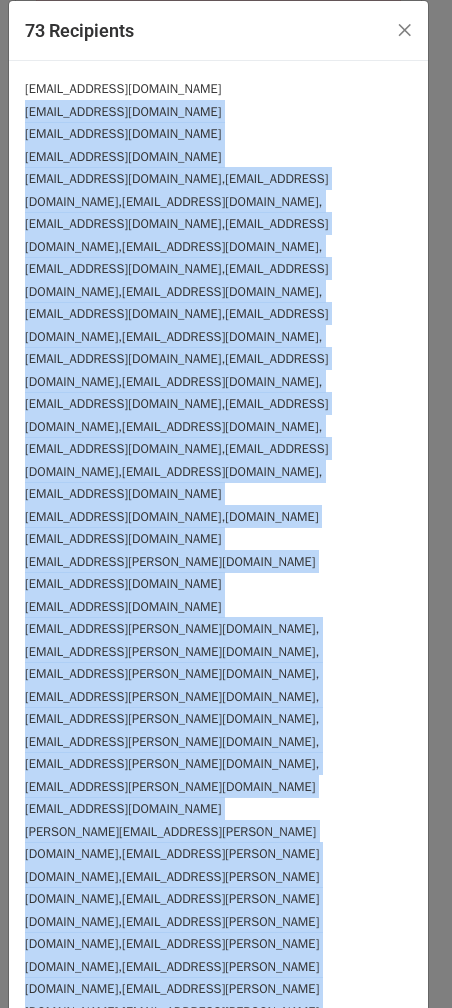 scroll, scrollTop: 0, scrollLeft: 0, axis: both 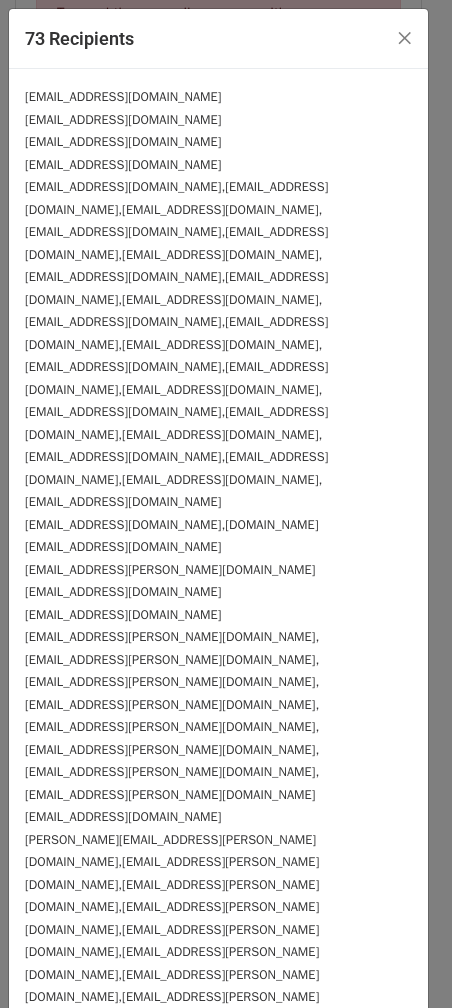 click on "73 Recipients" at bounding box center [79, 38] 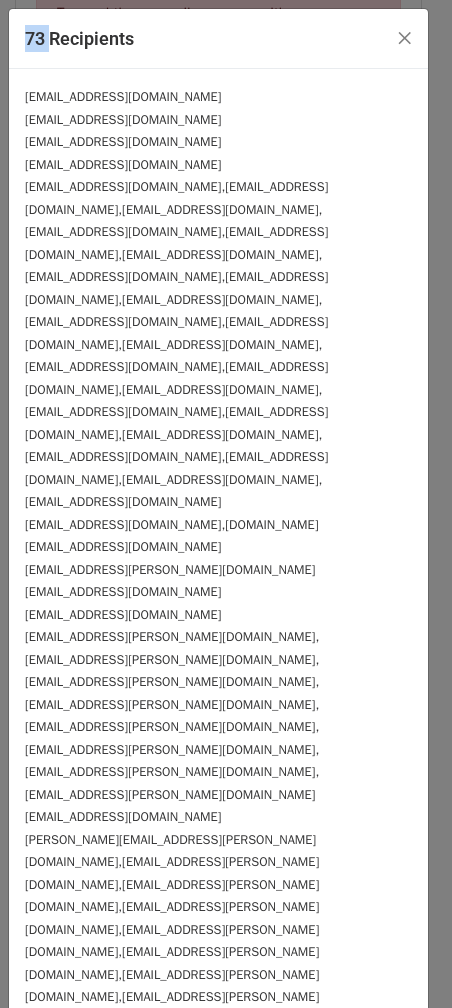 drag, startPoint x: 53, startPoint y: 33, endPoint x: -44, endPoint y: 20, distance: 97.867256 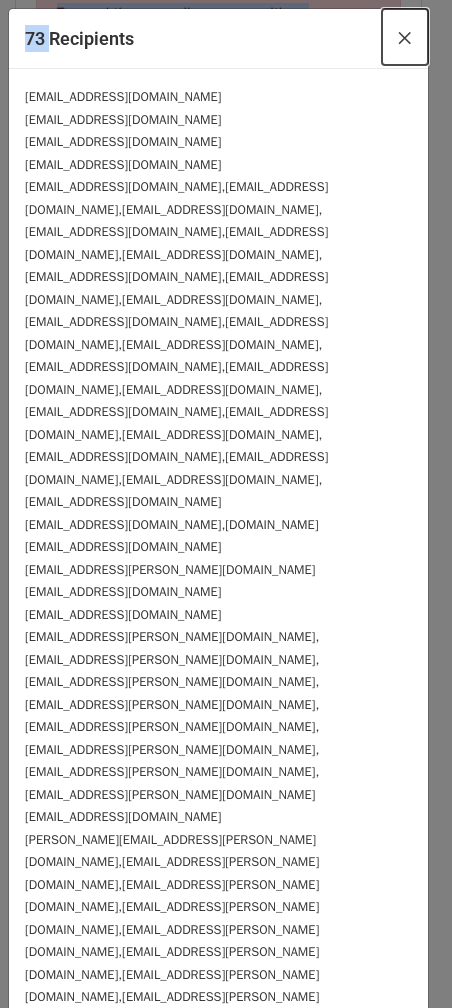 click on "×" at bounding box center [405, 37] 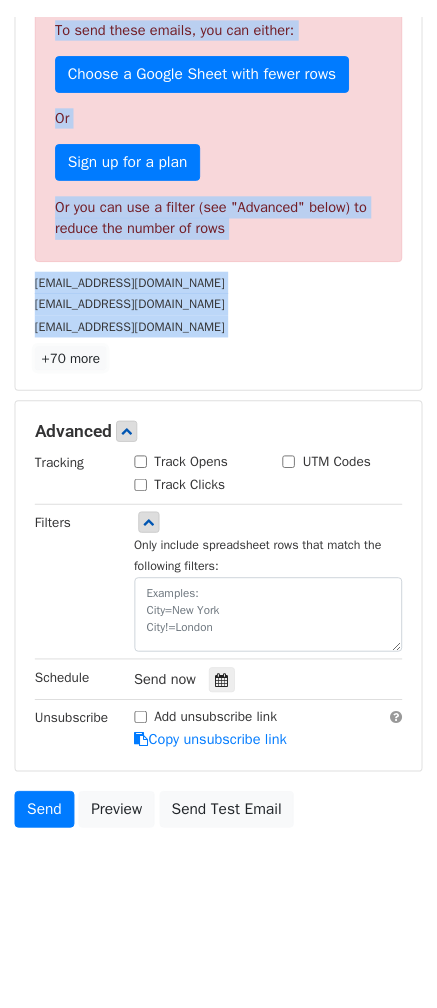 scroll, scrollTop: 557, scrollLeft: 0, axis: vertical 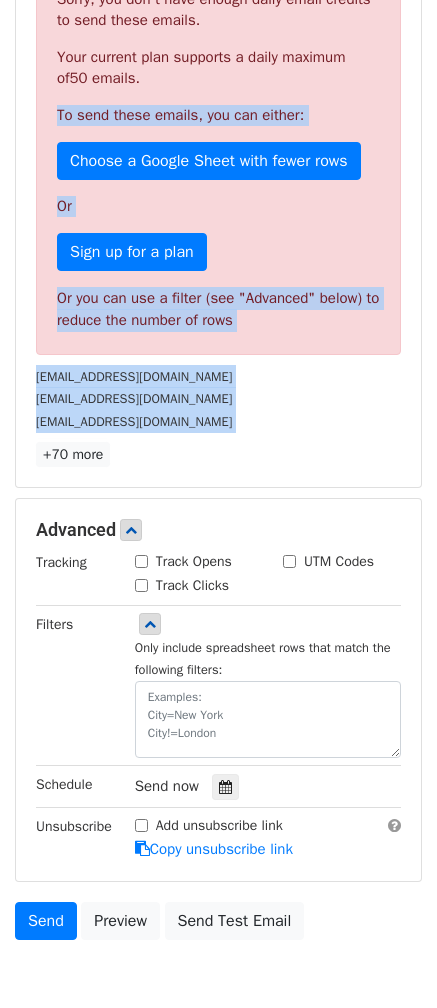 click on "Or" at bounding box center [218, 206] 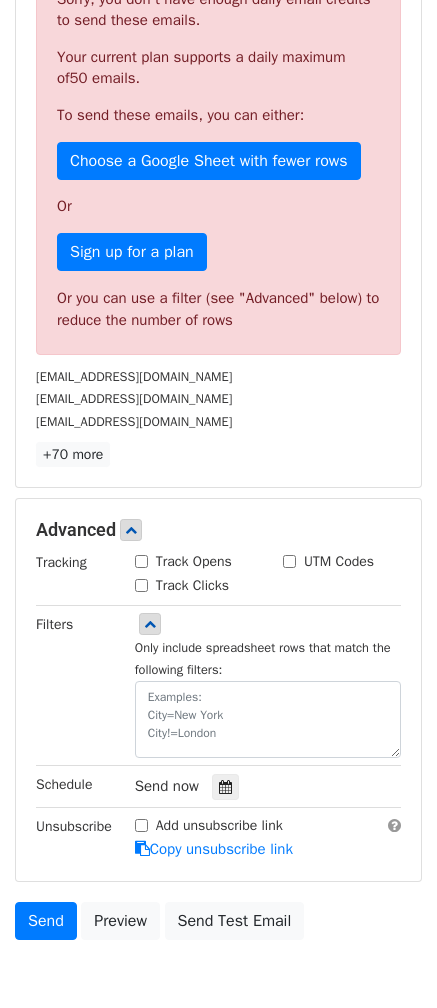 click on "Track Opens" at bounding box center (141, 561) 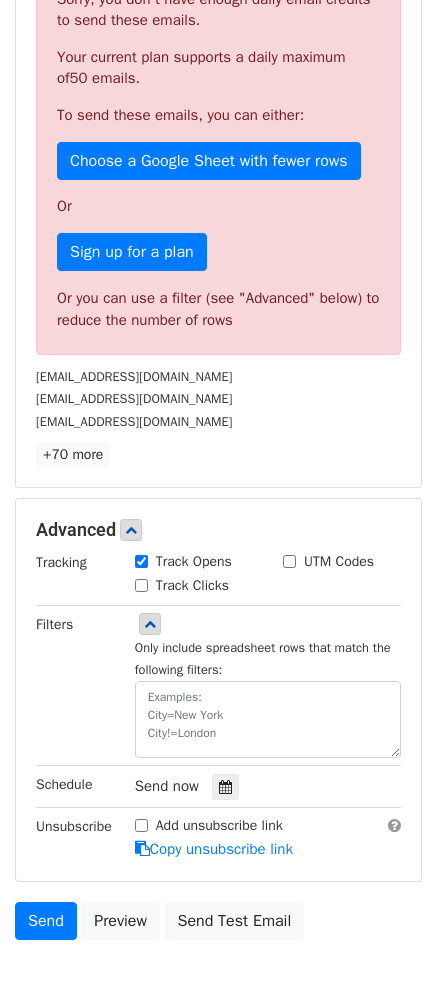 click on "Track Clicks" at bounding box center [141, 585] 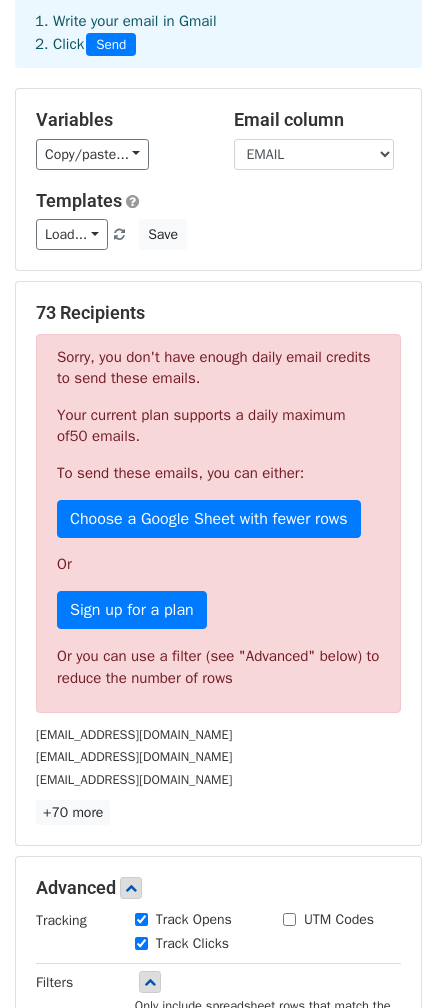 scroll, scrollTop: 0, scrollLeft: 0, axis: both 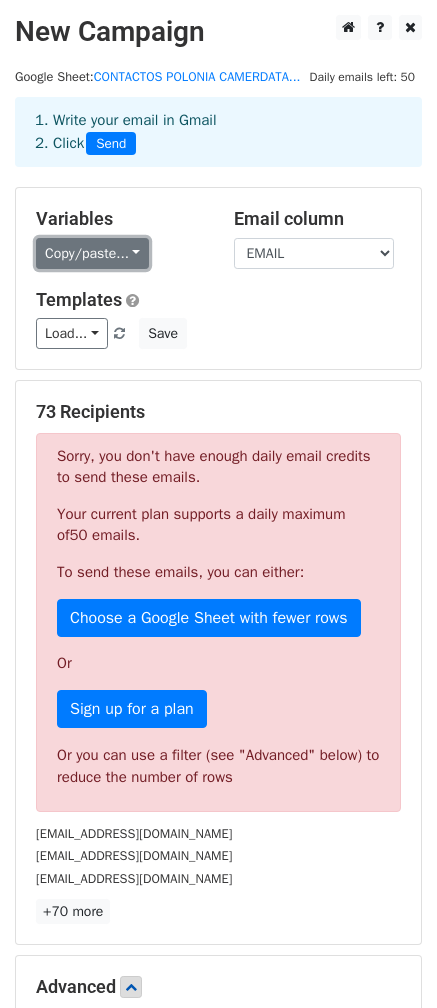 click on "Copy/paste..." at bounding box center [92, 253] 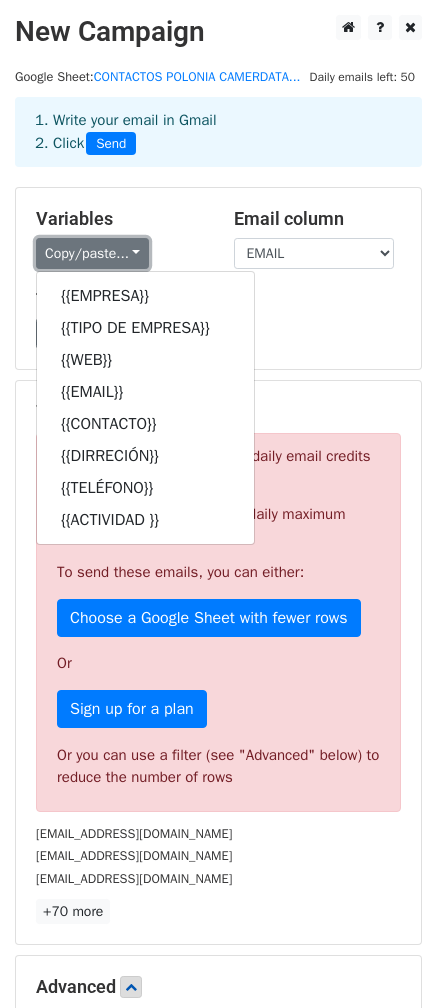 click on "Copy/paste..." at bounding box center [92, 253] 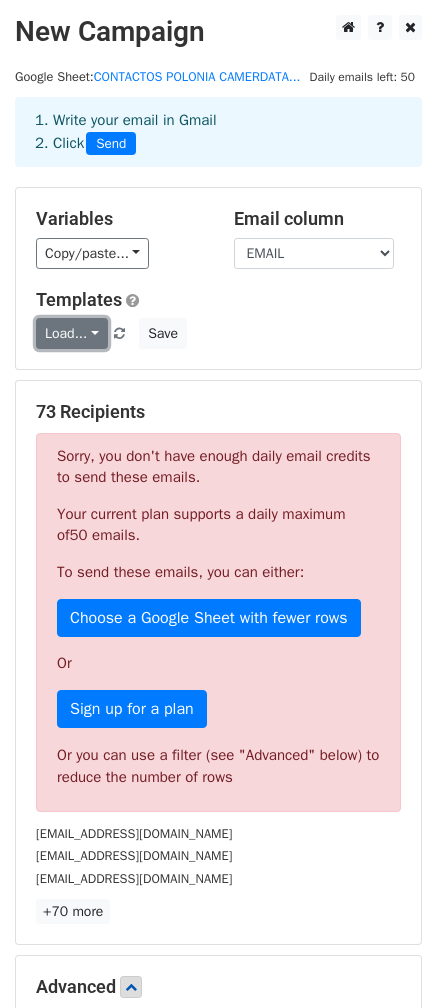 click on "Load..." at bounding box center (72, 333) 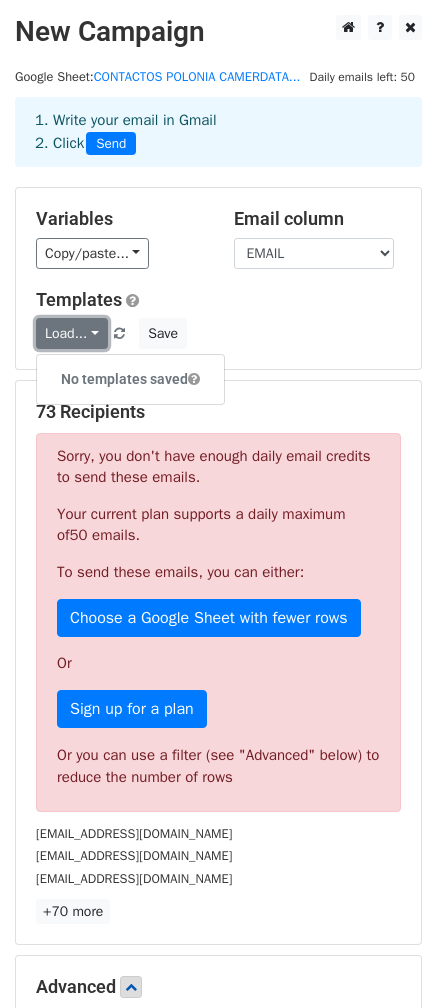 click on "Load..." at bounding box center (72, 333) 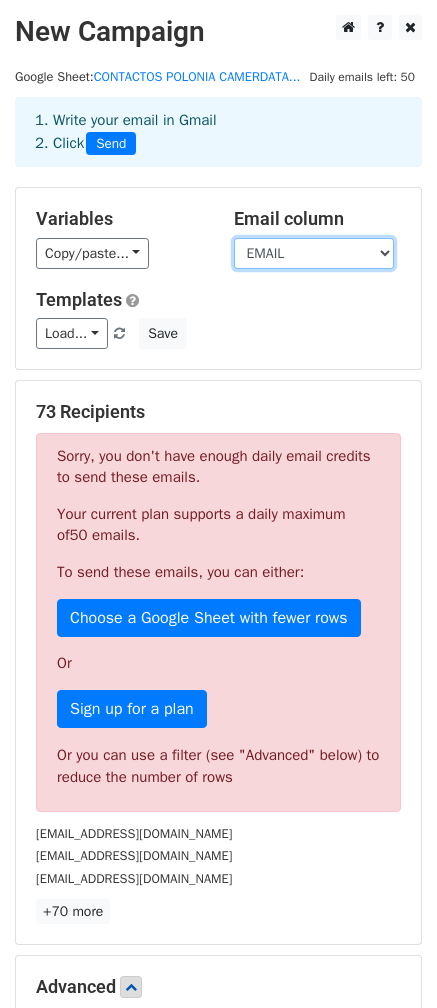 click on "EMPRESA
TIPO DE EMPRESA
WEB
EMAIL
CONTACTO
DIRRECIÓN
TELÉFONO
ACTIVIDAD" at bounding box center (314, 253) 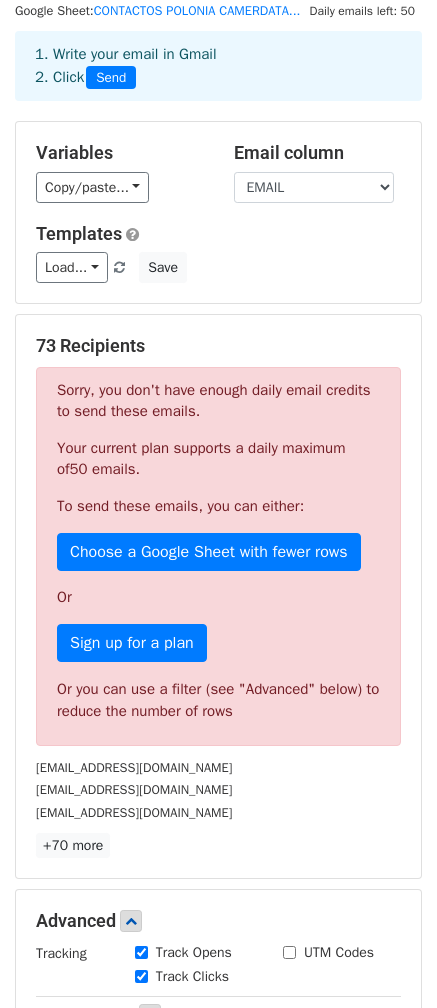 scroll, scrollTop: 100, scrollLeft: 0, axis: vertical 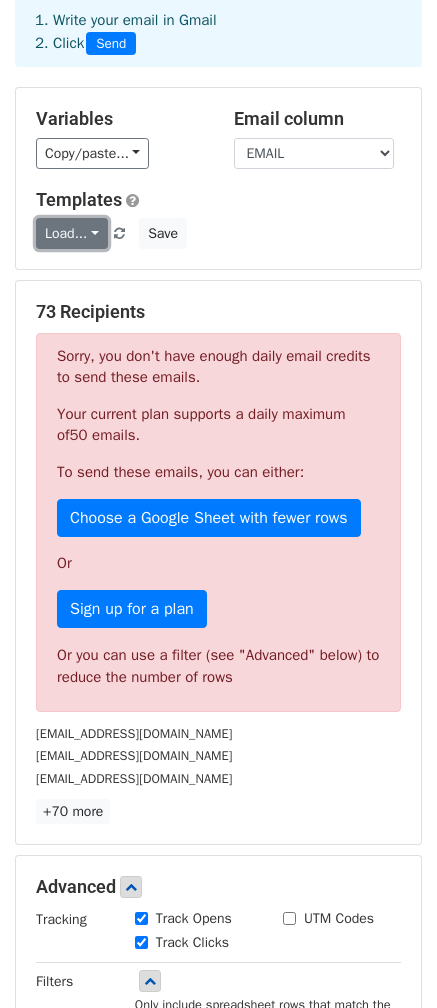 click on "Load..." at bounding box center (72, 233) 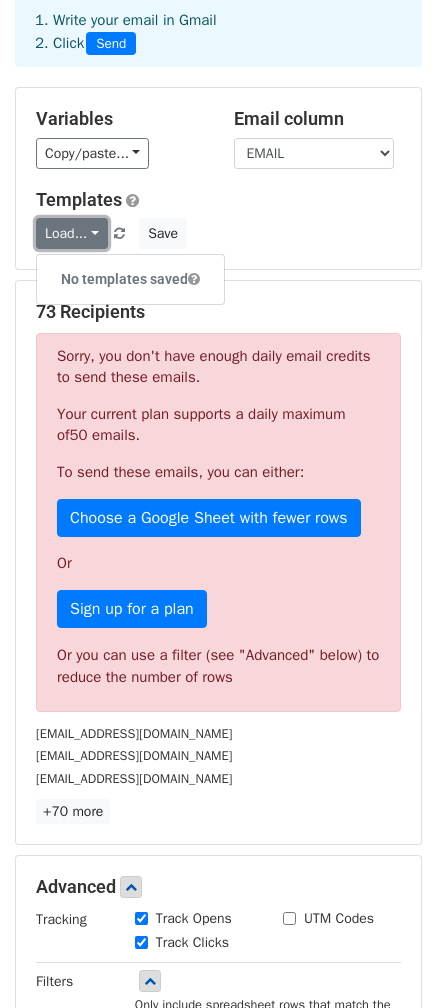 click on "Load..." at bounding box center (72, 233) 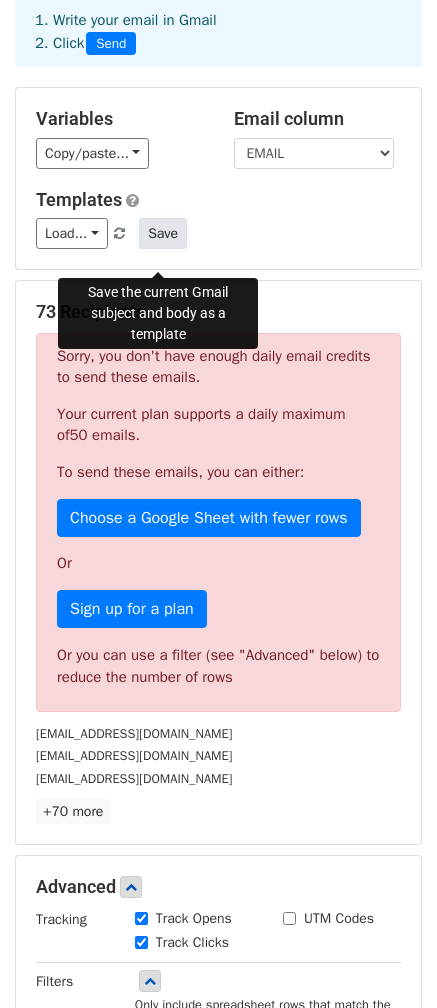 click on "Save" at bounding box center (163, 233) 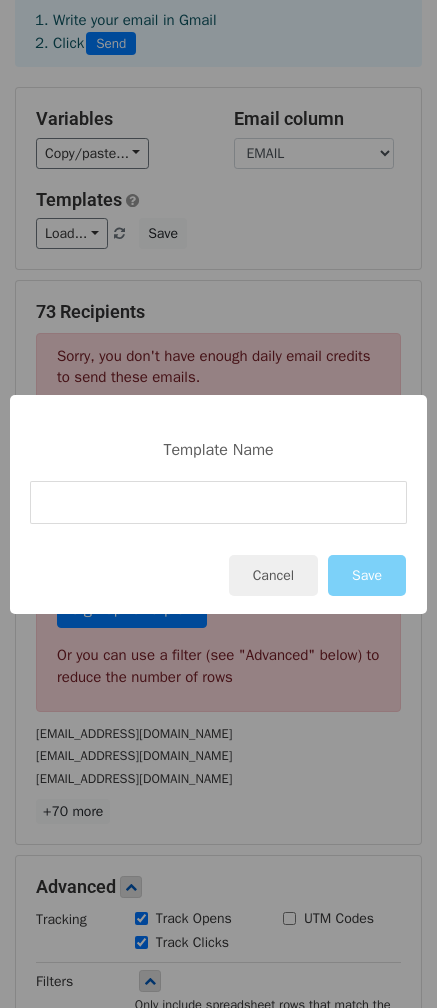 click at bounding box center [218, 502] 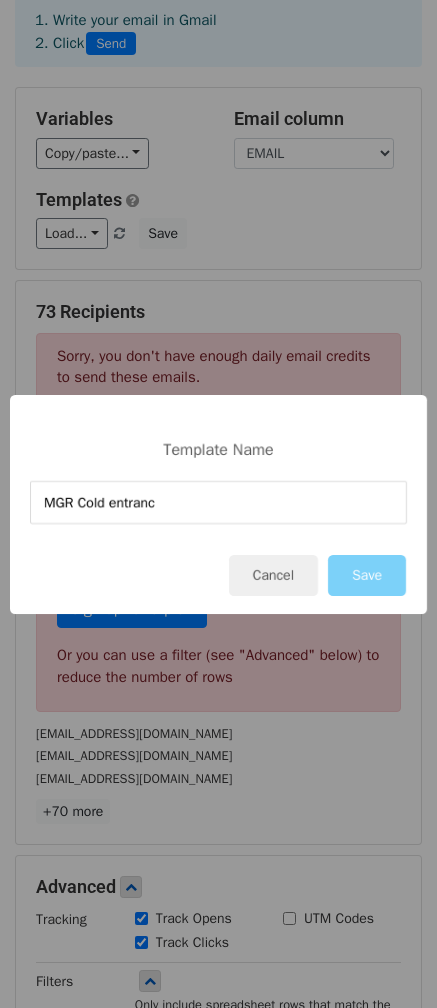 type on "MGR Cold entrance" 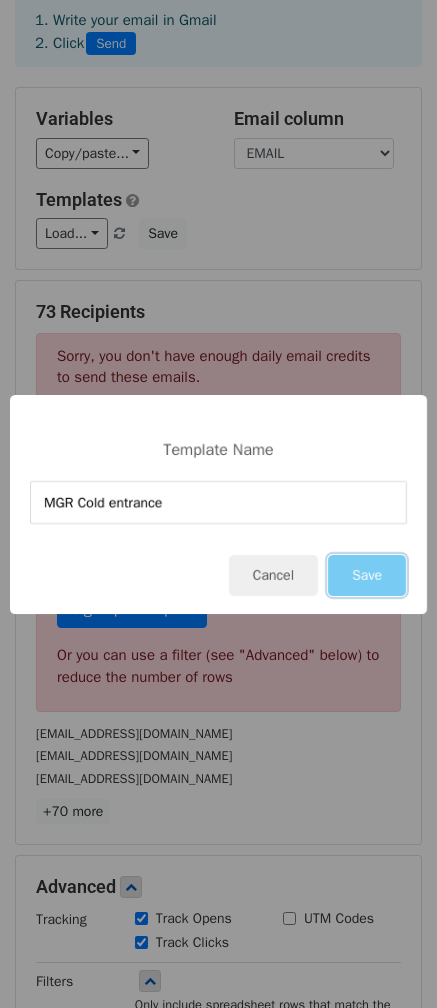 click on "Save" at bounding box center [367, 575] 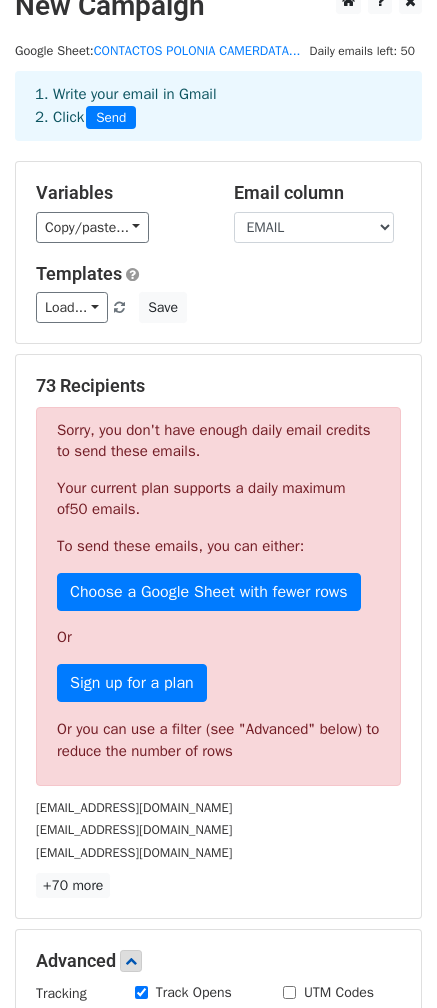 scroll, scrollTop: 0, scrollLeft: 0, axis: both 